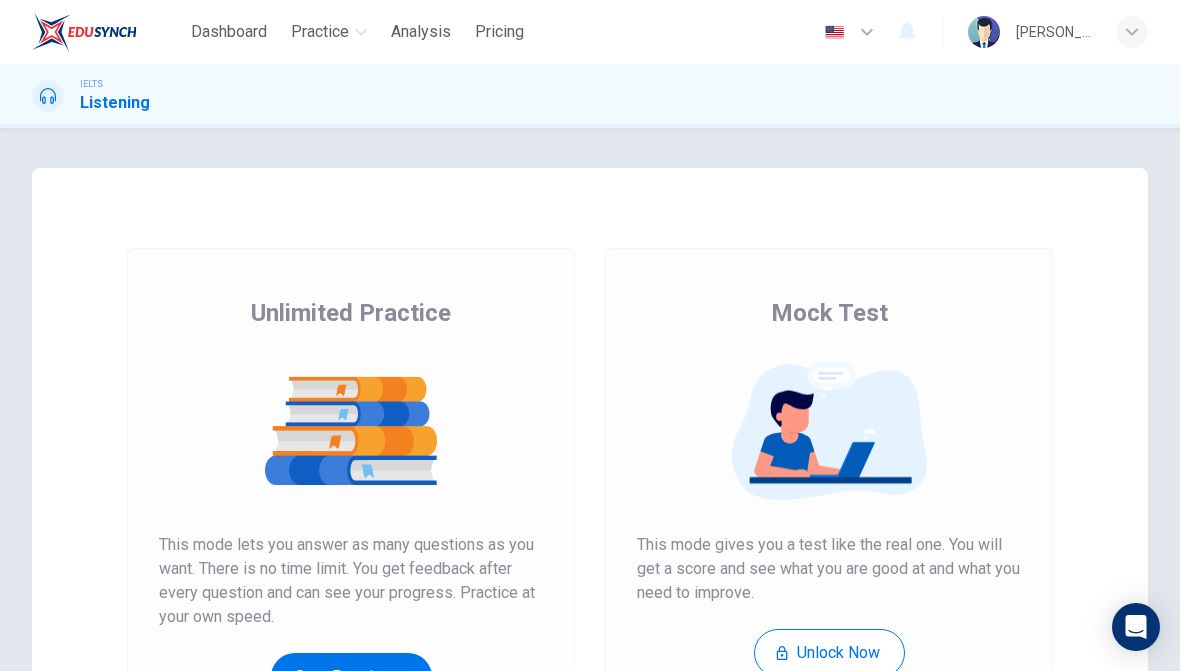 scroll, scrollTop: 0, scrollLeft: 0, axis: both 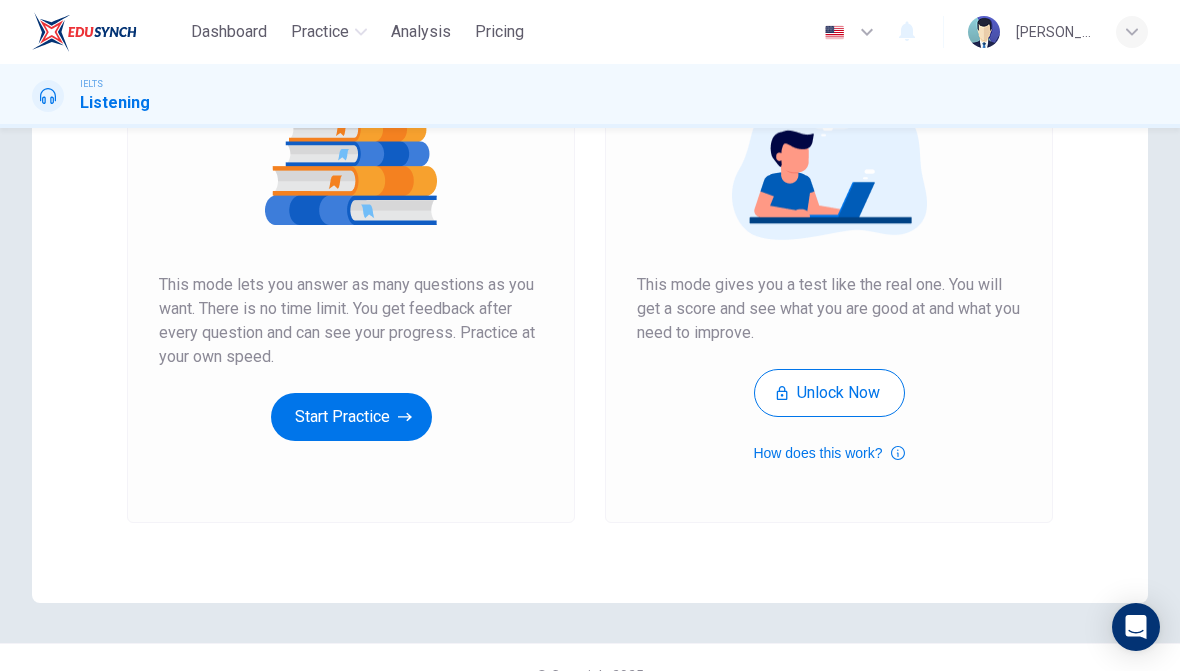 click on "Start Practice" at bounding box center (351, 417) 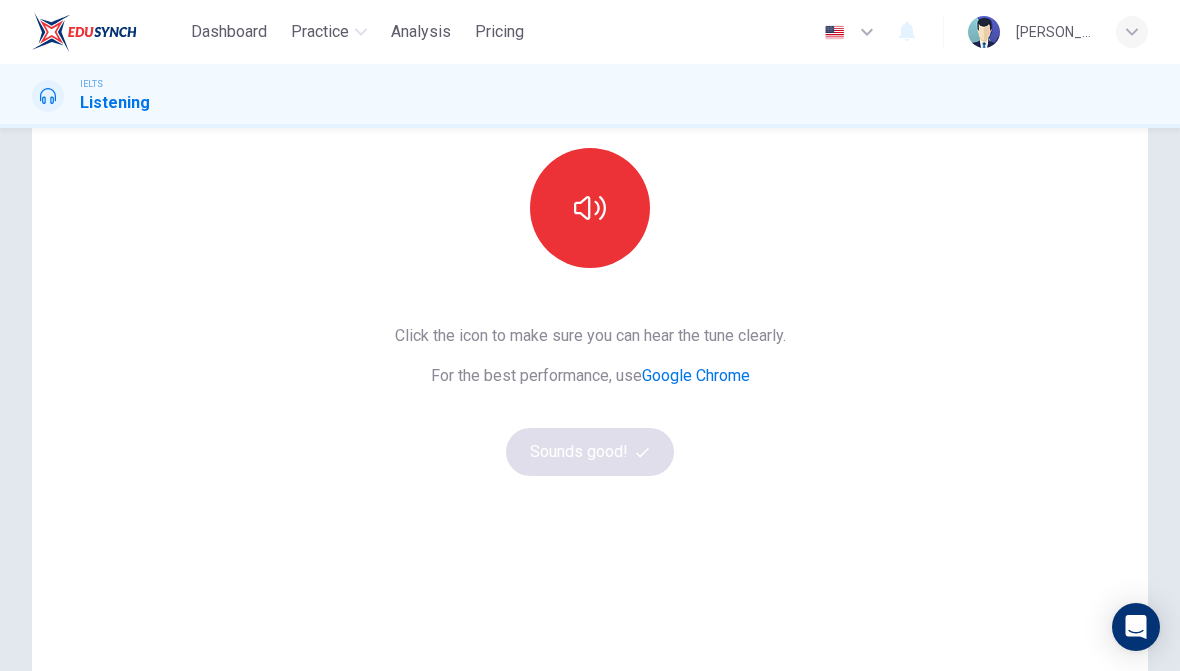 scroll, scrollTop: 179, scrollLeft: 0, axis: vertical 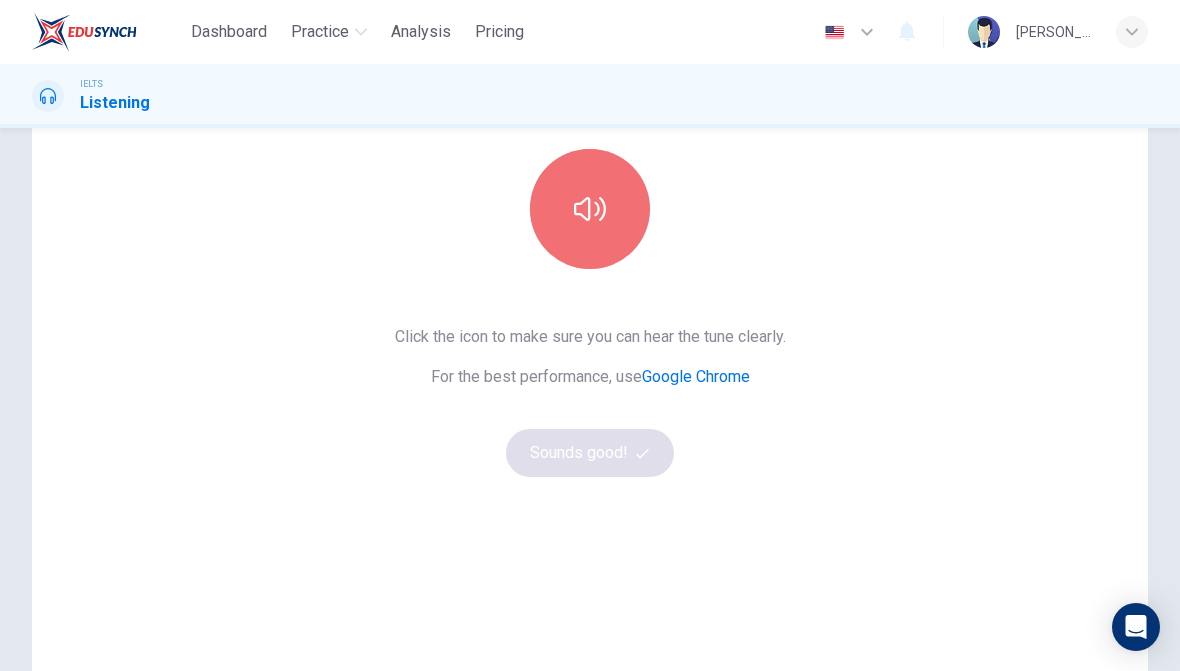 click 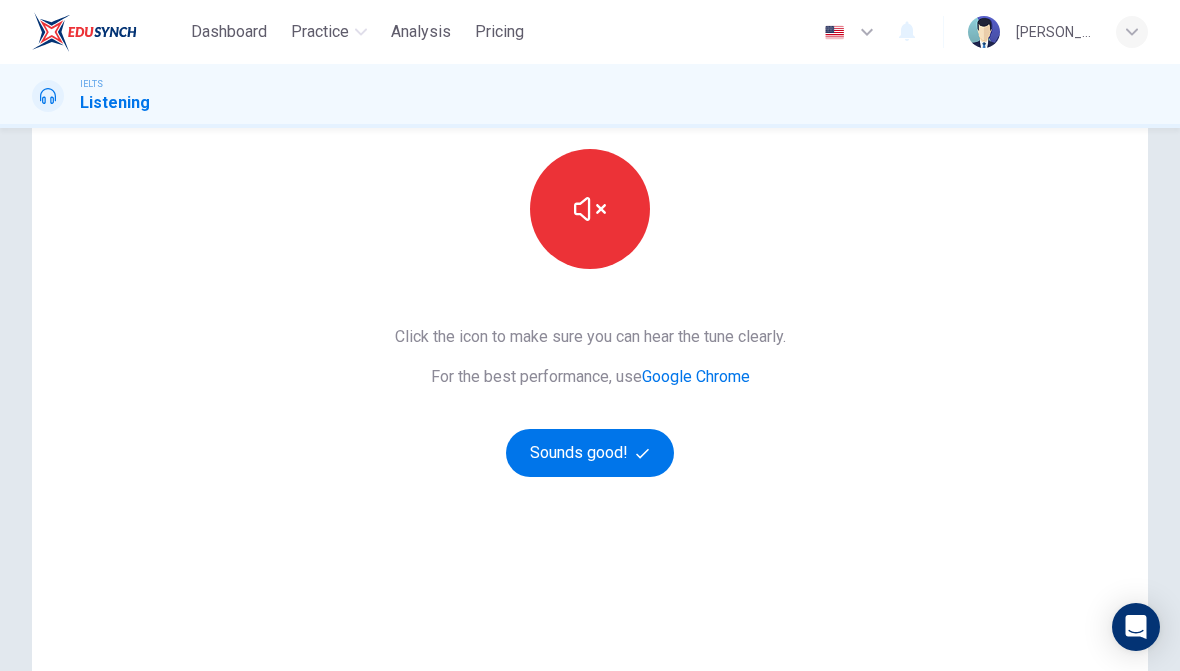 click on "Click the icon to make sure you can hear the tune clearly. For the best performance, use  Google Chrome Sounds good!" at bounding box center [590, 401] 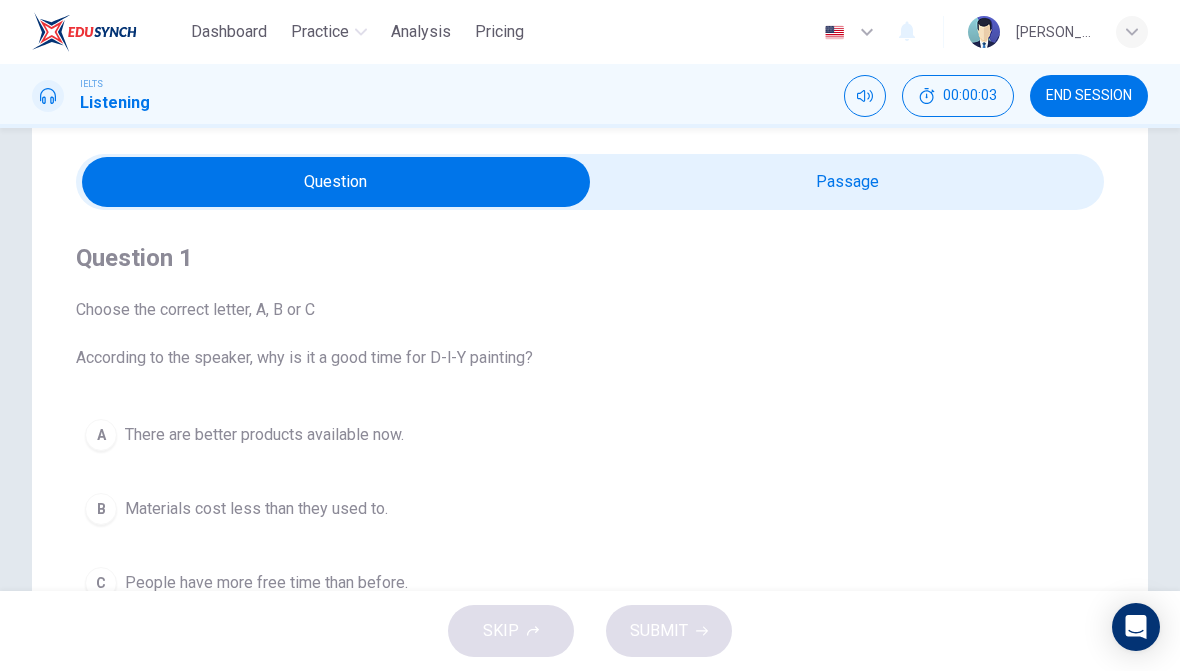scroll, scrollTop: 71, scrollLeft: 0, axis: vertical 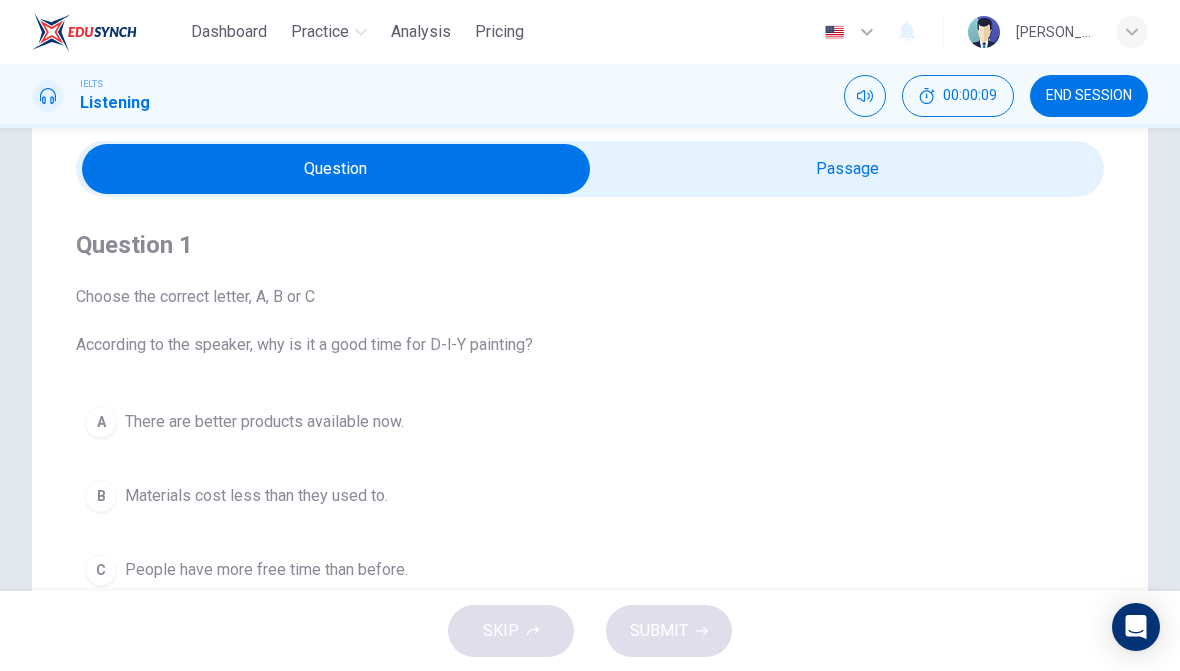 click 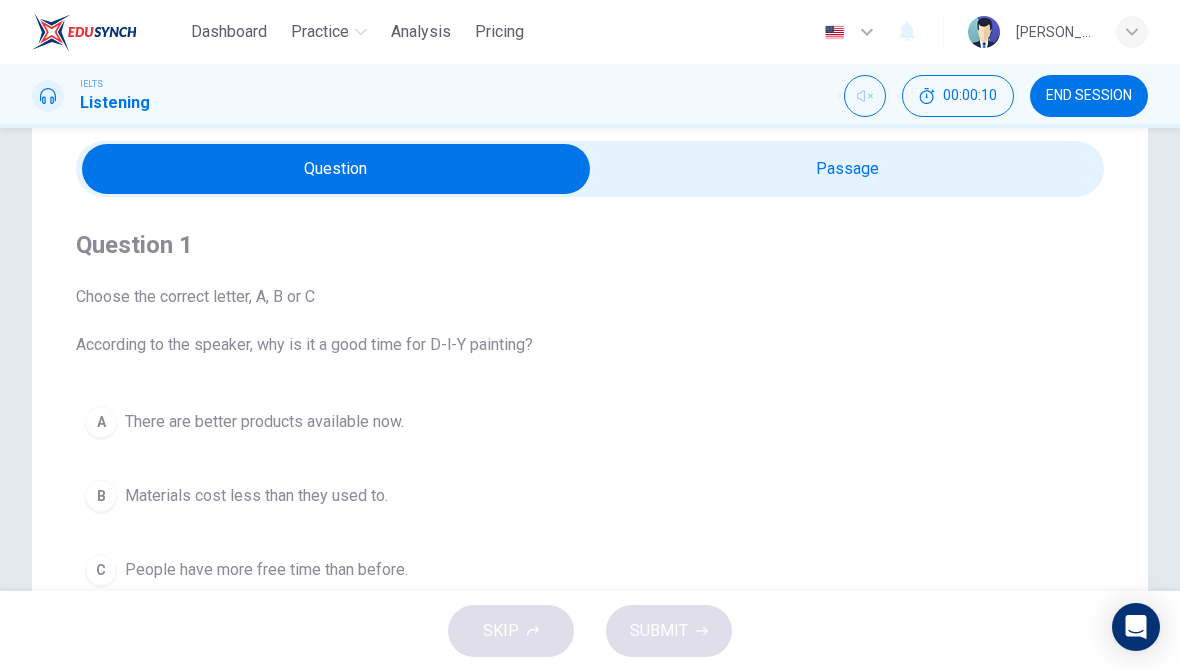 click at bounding box center [865, 96] 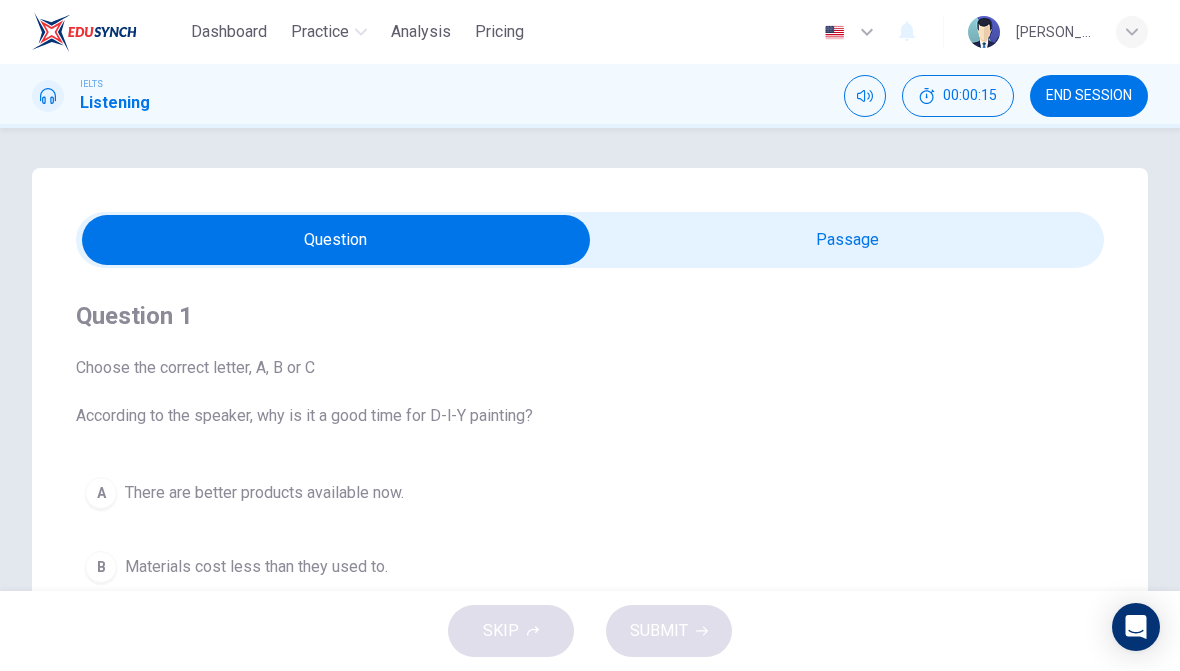 scroll, scrollTop: 0, scrollLeft: 0, axis: both 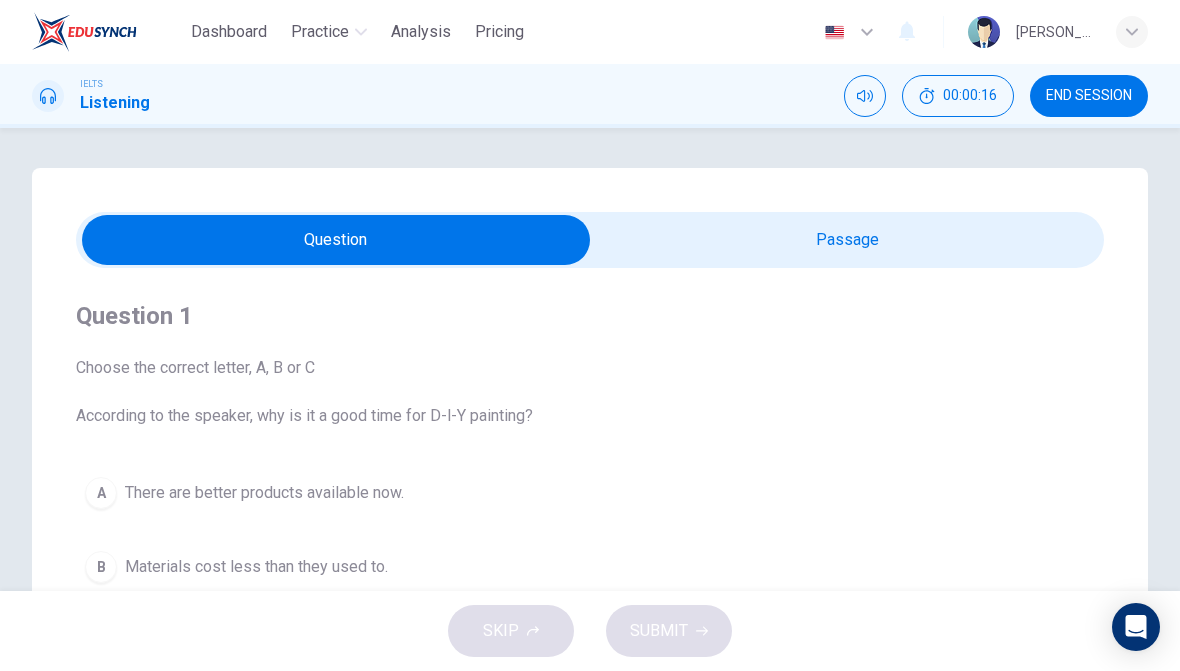 click at bounding box center (48, 96) 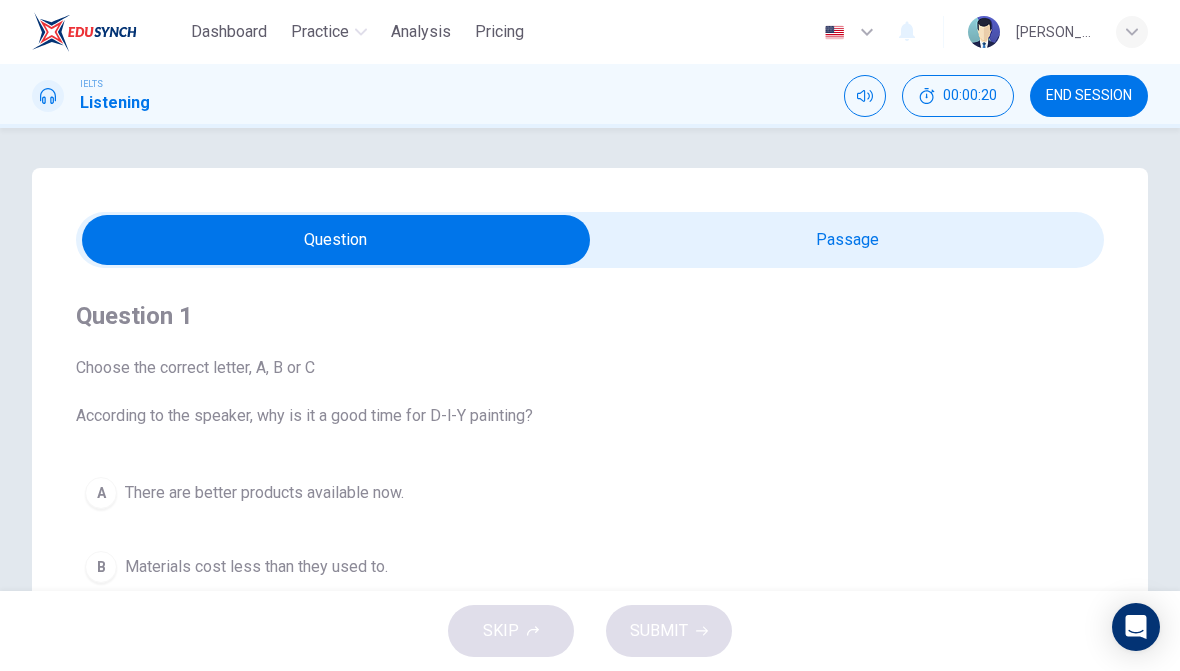 click at bounding box center [865, 96] 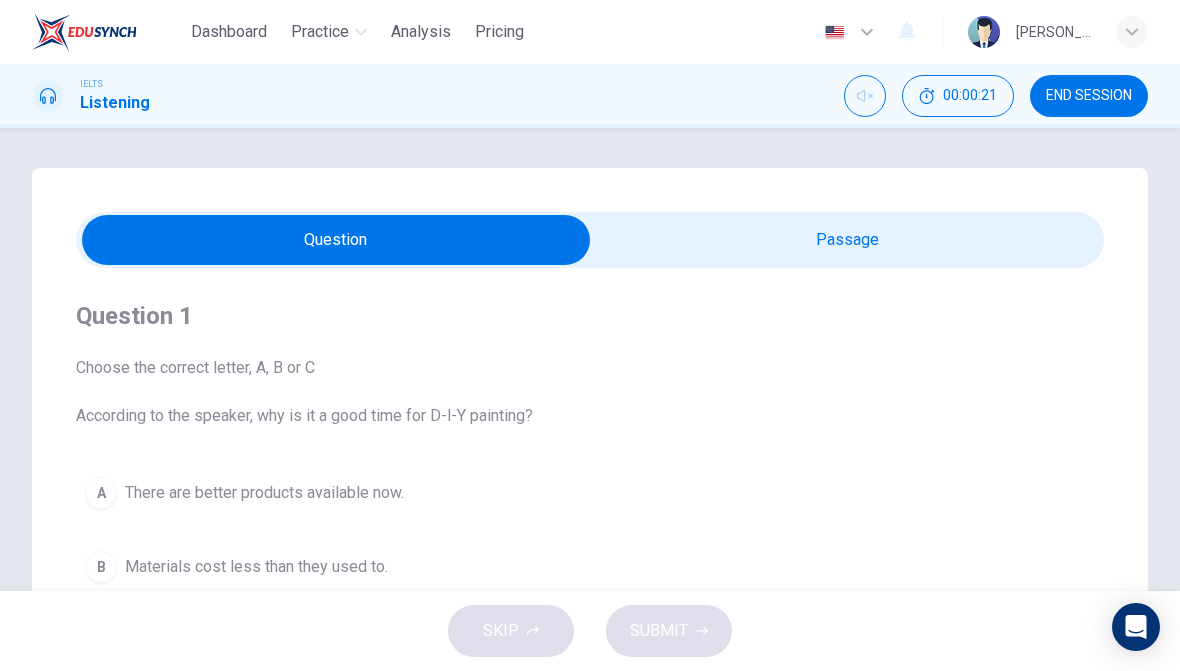 click at bounding box center [865, 96] 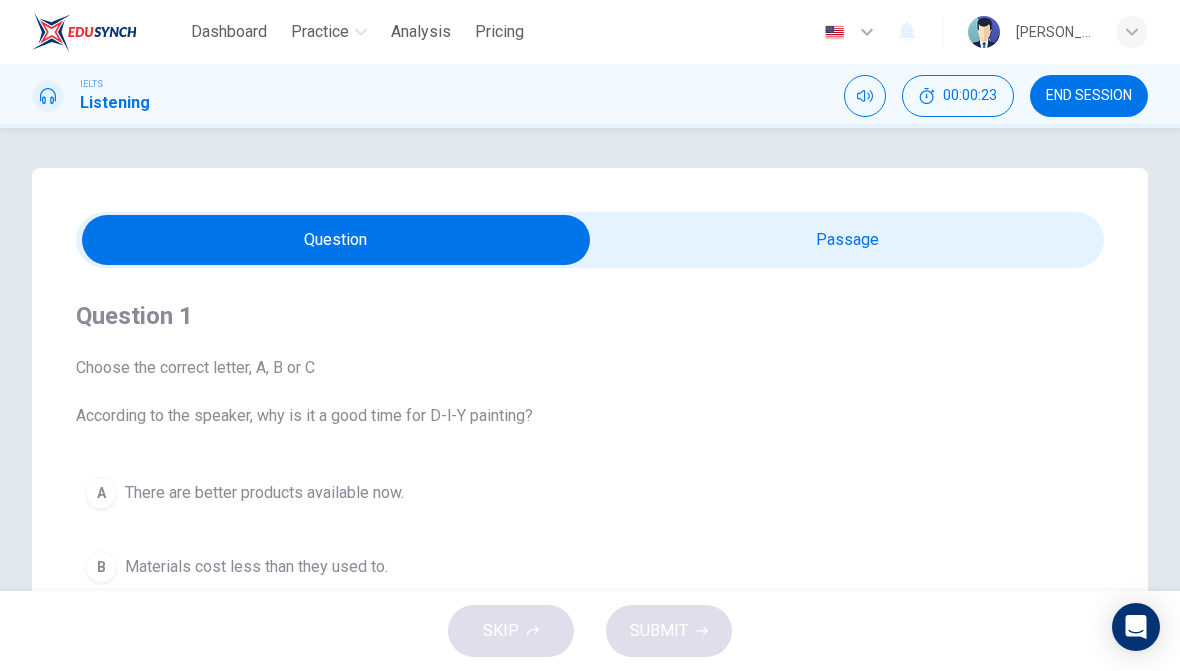 click at bounding box center [336, 240] 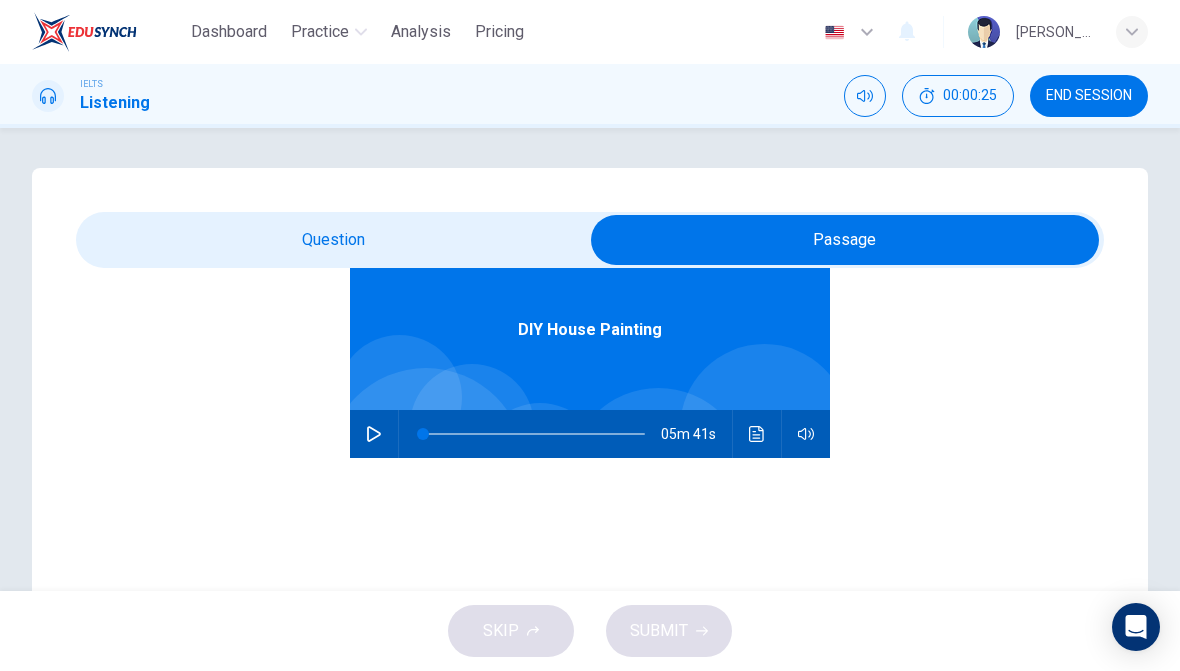 scroll, scrollTop: 112, scrollLeft: 0, axis: vertical 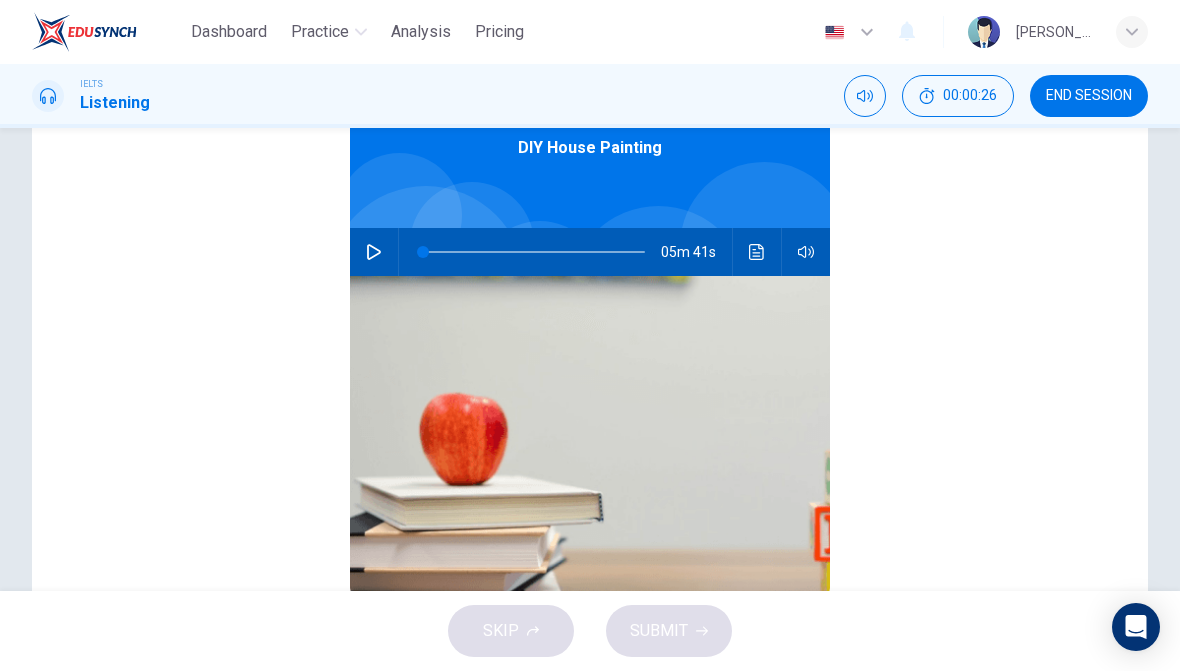click 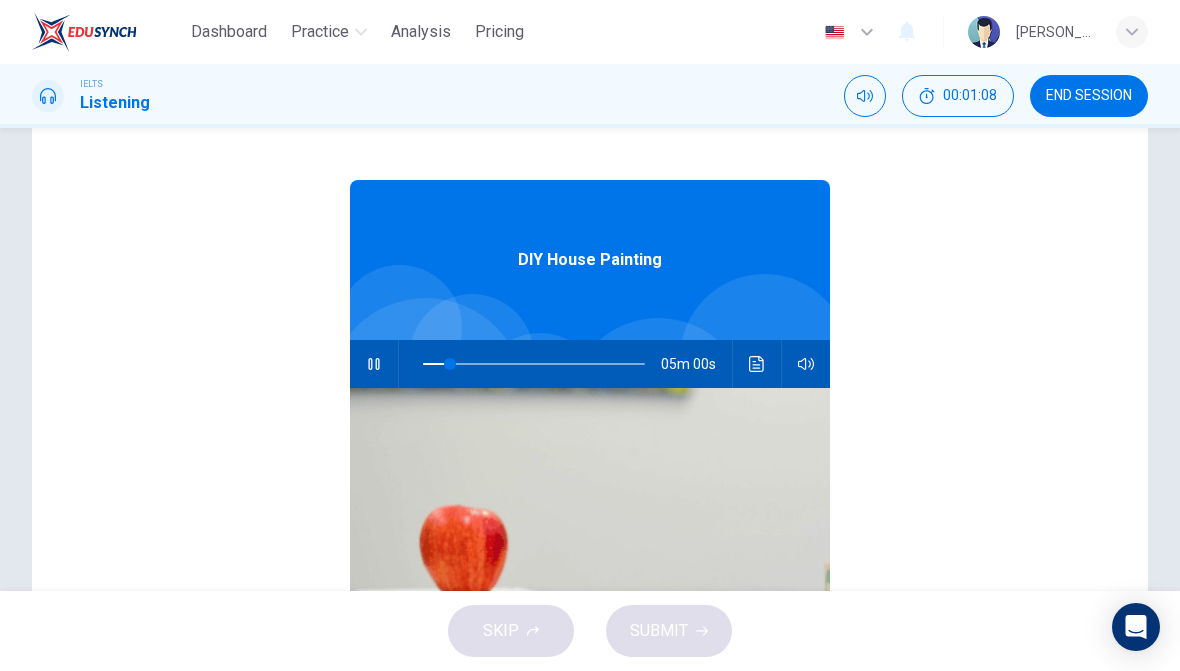 scroll, scrollTop: 0, scrollLeft: 0, axis: both 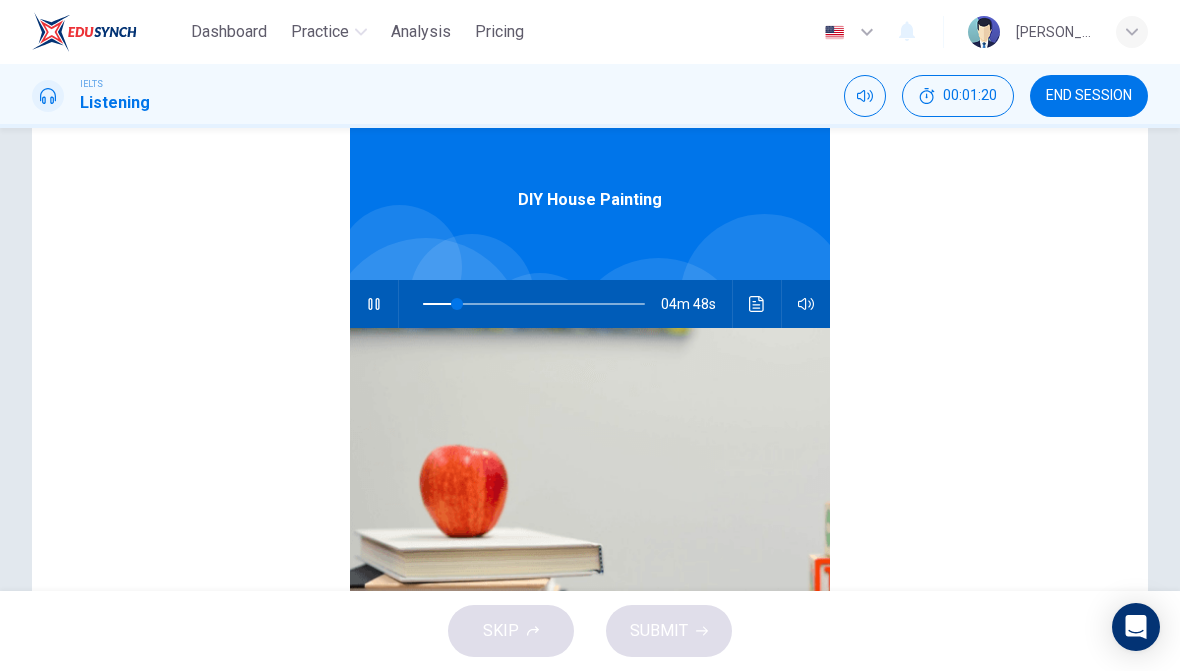 click 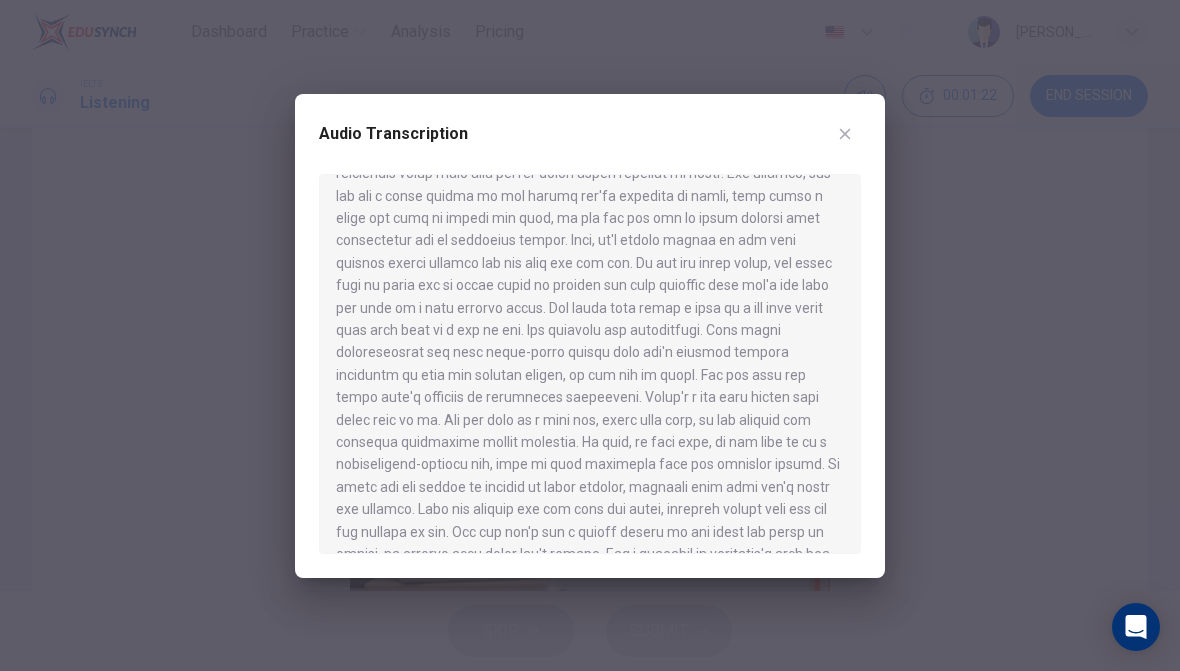 scroll, scrollTop: 0, scrollLeft: 0, axis: both 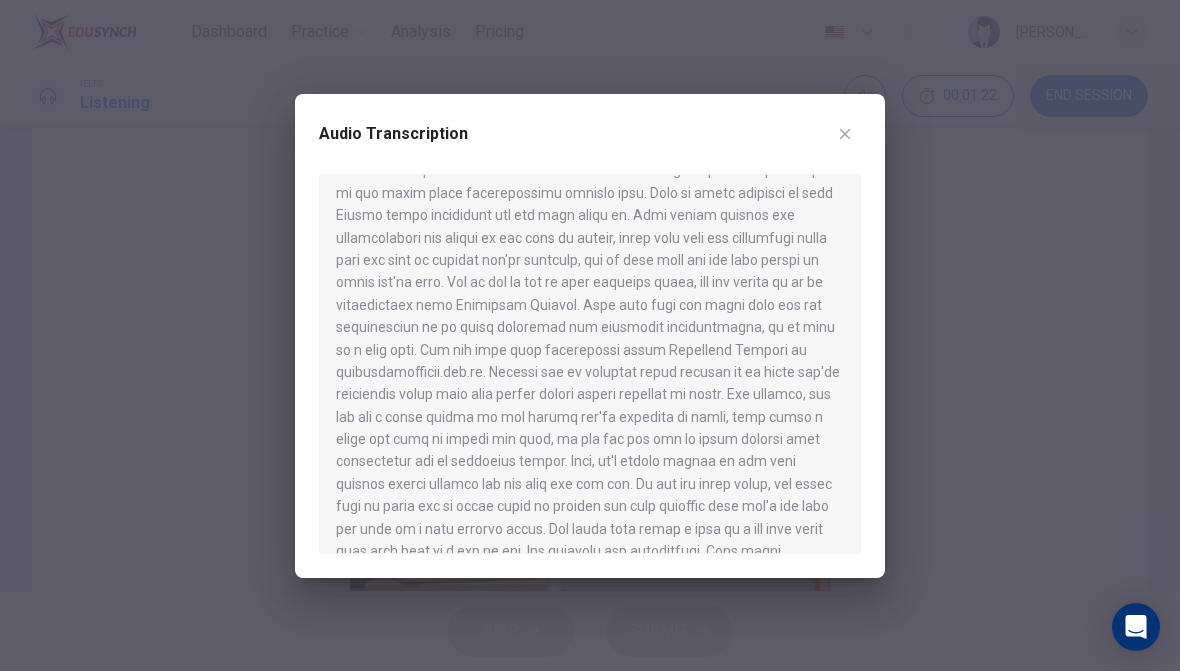 click 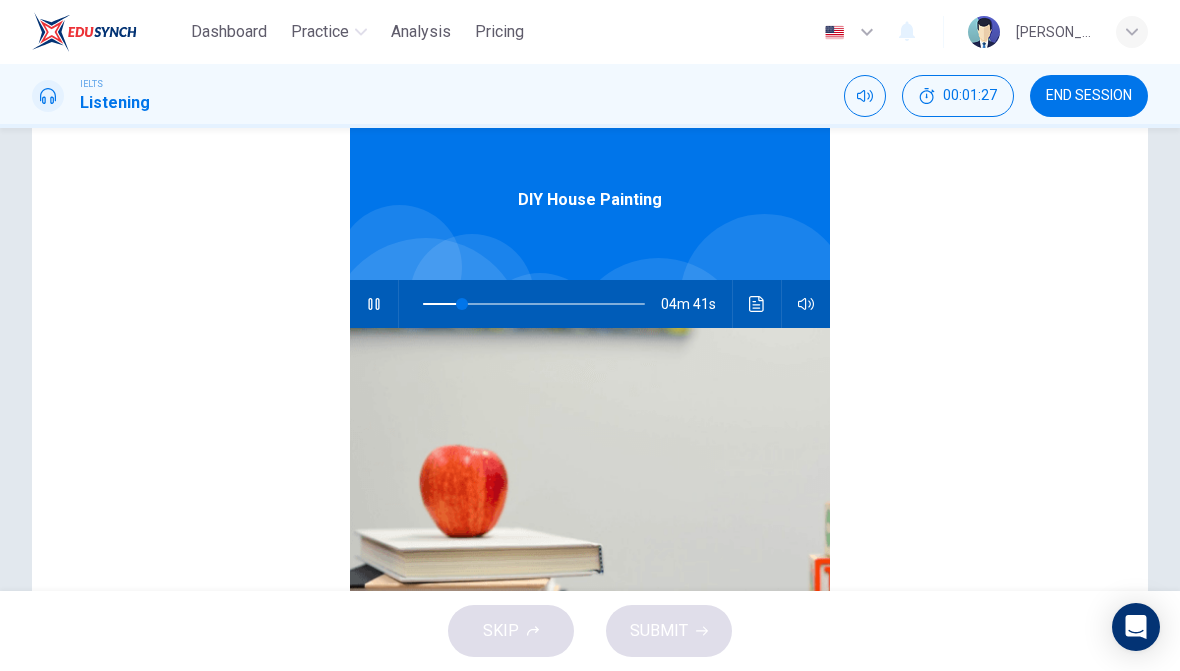 scroll, scrollTop: 0, scrollLeft: 0, axis: both 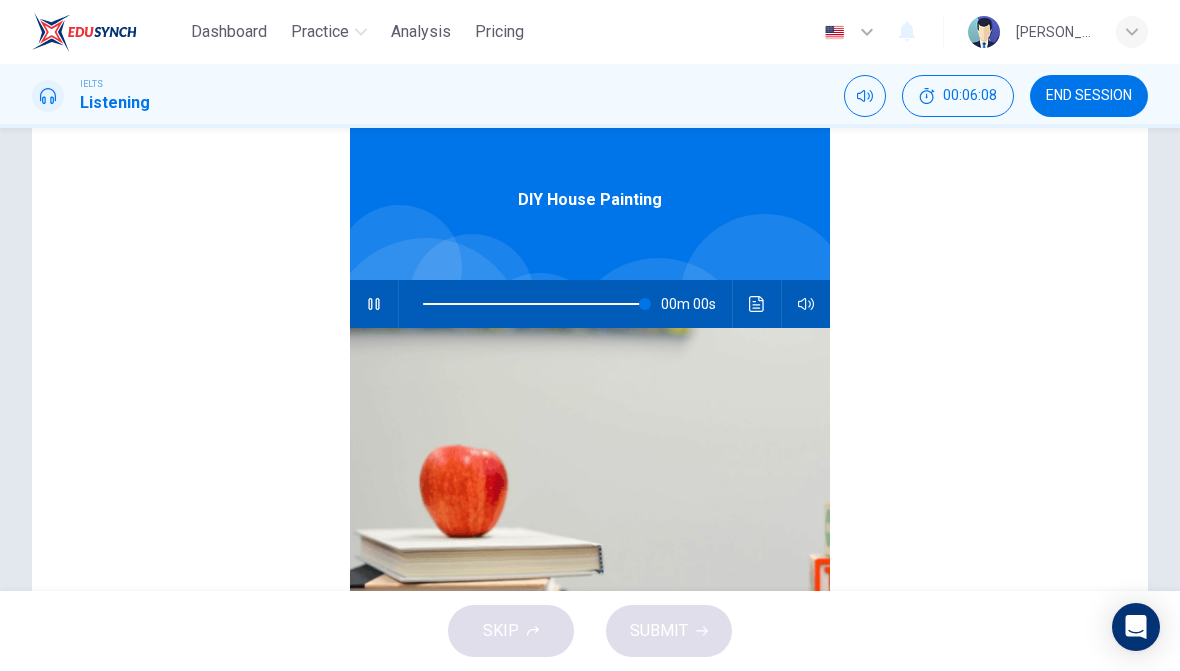 type on "0" 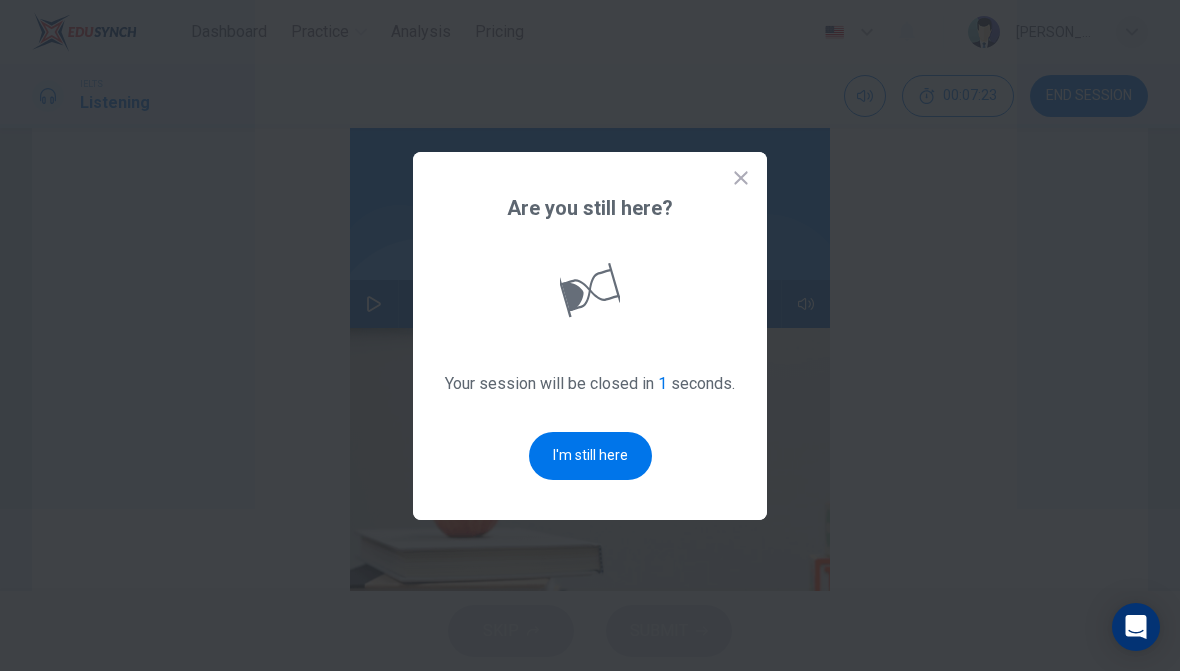 scroll, scrollTop: 0, scrollLeft: 0, axis: both 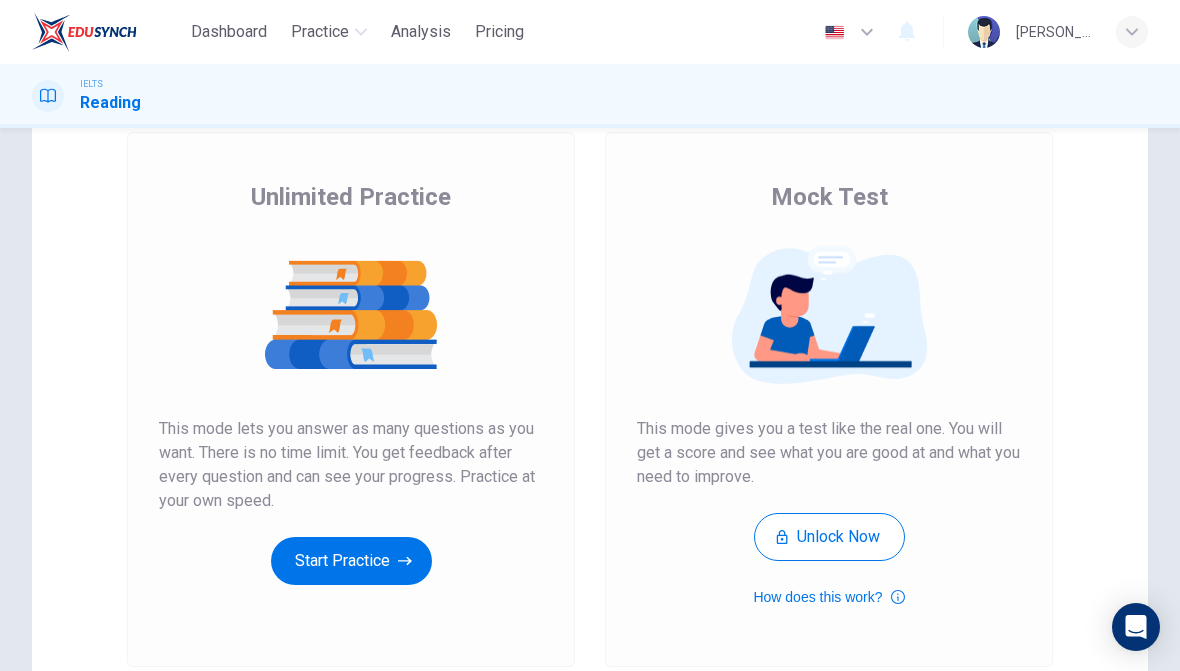 click 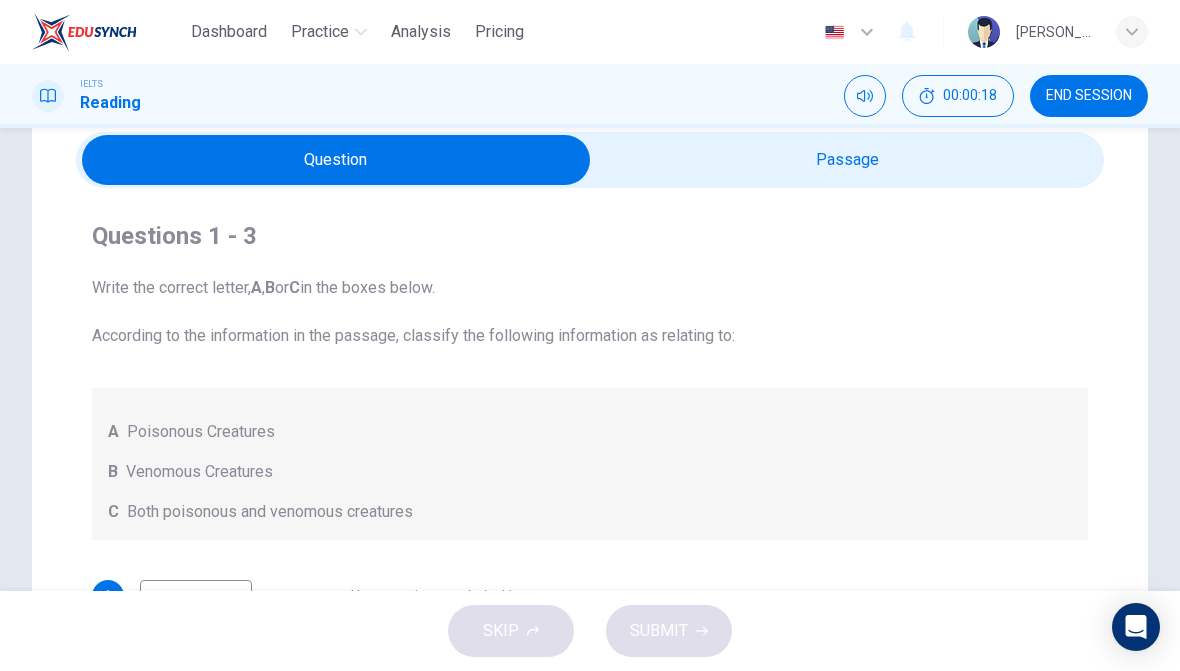 scroll, scrollTop: 79, scrollLeft: 0, axis: vertical 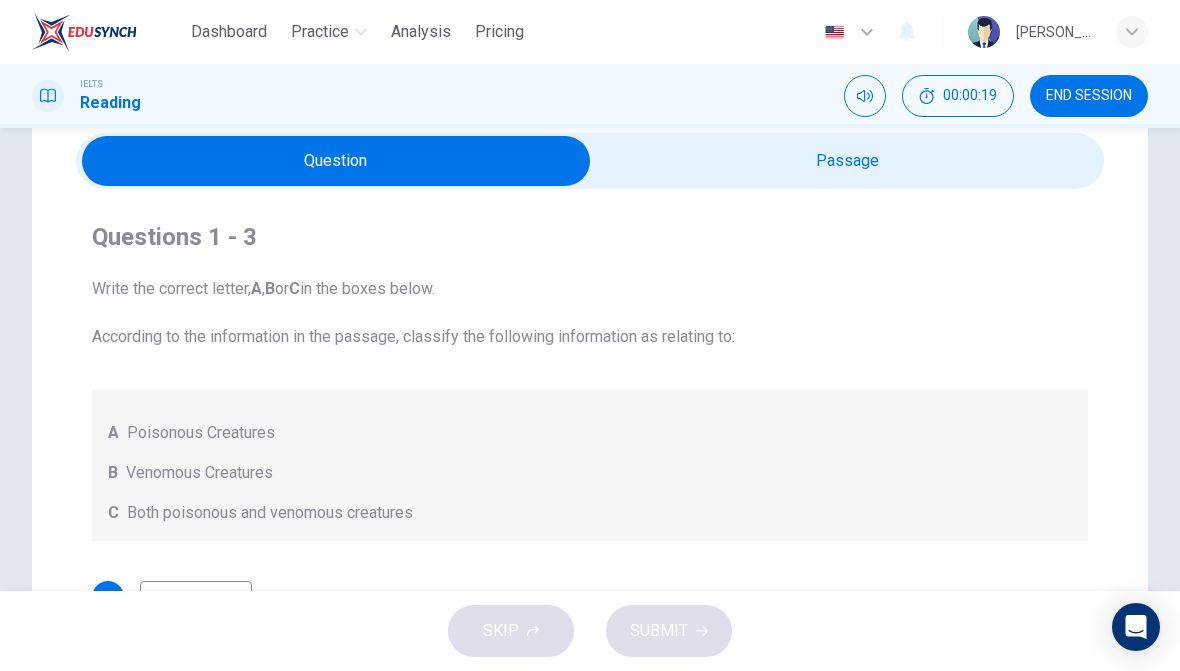 click at bounding box center (336, 161) 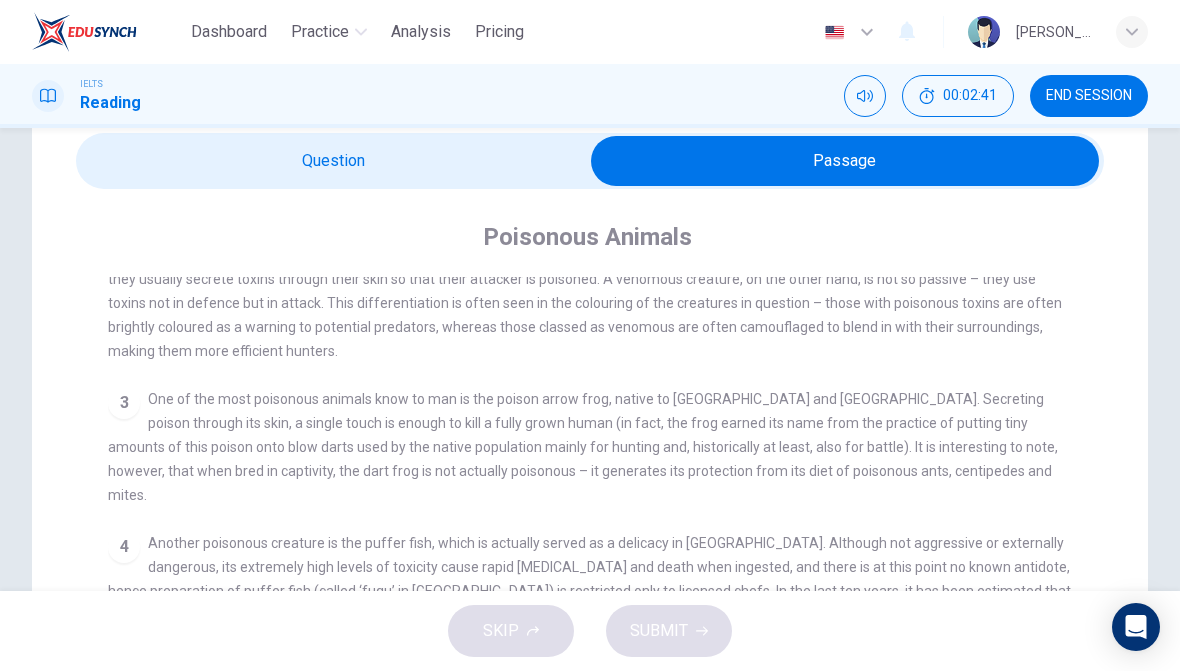 scroll, scrollTop: 538, scrollLeft: 0, axis: vertical 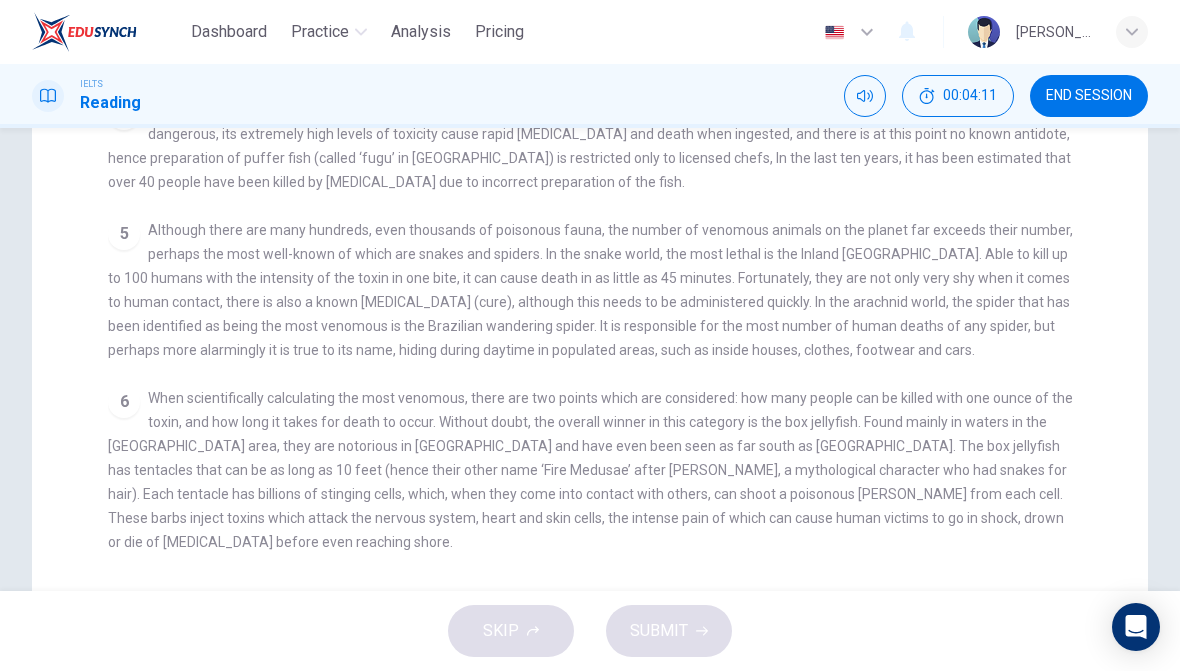 click on "5 Although there are many hundreds, even thousands of poisonous fauna, the number of venomous animals on the planet far exceeds their number, perhaps the most well-known of which are snakes and spiders. In the snake world, the most lethal is the Inland Taipan. Able to kill up to 100 humans with the intensity of the toxin in one bite, it can cause death in as little as 45 minutes. Fortunately, they are not only very shy when it comes to human contact, there is also a known antivenin (cure), although this needs to be administered quickly. In the arachnid world, the spider that has been identified as being the most venomous is the Brazilian wandering spider. It is responsible for the most number of human deaths of any spider, but perhaps more alarmingly it is true to its name, hiding during daytime in populated areas, such as inside houses, clothes, footwear and cars." at bounding box center (590, 290) 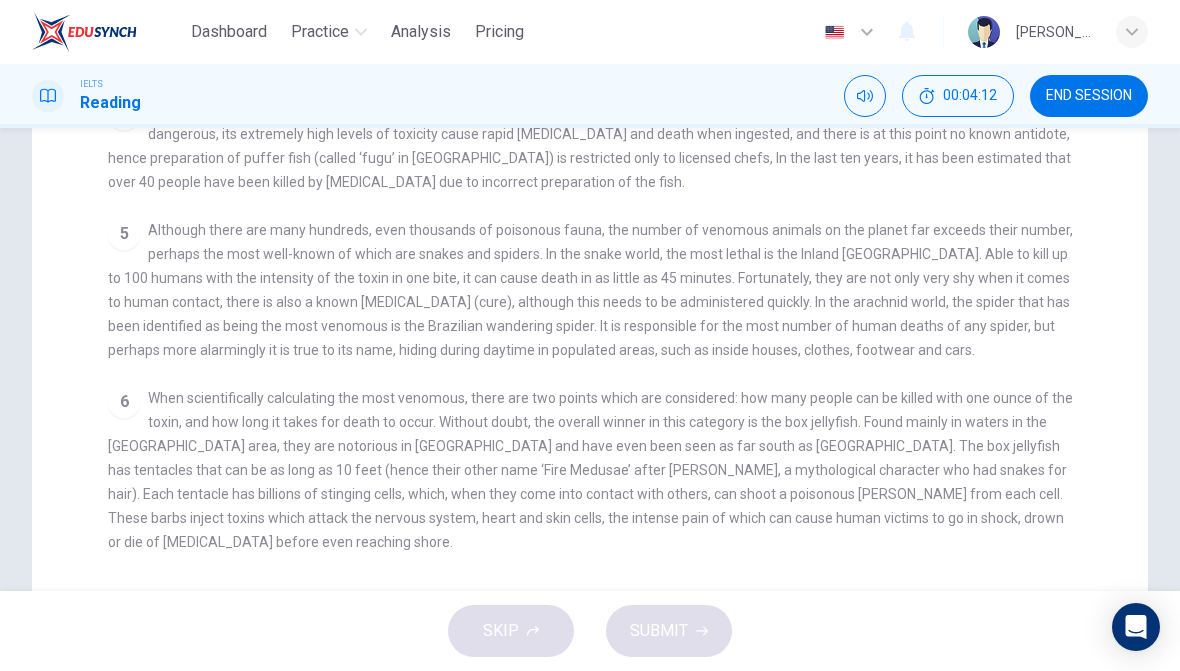click on "CLICK TO ZOOM Click to Zoom 1 Often benign and beautiful, there are so many potential dangers, often lethal, hidden in the natural world that our continued existence on the planet is actually quite astounding. Earthquakes, tsunami and volcanoes are some of natures more cataclysmic risks, but fade in comparison to the dangers presented by the more aggressive flora and fauna around the world. 2 3 One of the most poisonous animals know to man is the poison arrow frog, native to Central and South America. Secreting poison through its skin, a single touch is enough to kill a fully grown human (in fact, the frog earned its name from the practice of putting tiny amounts of this poison onto blow darts used by the native population mainly for hunting and, historically at least, also for battle). It is interesting to note, however, that when bred in captivity, the dart frog is not actually poisonous – it generates its protection from its diet of poisonous ants, centipedes and mites. 4 5 6" at bounding box center (603, 201) 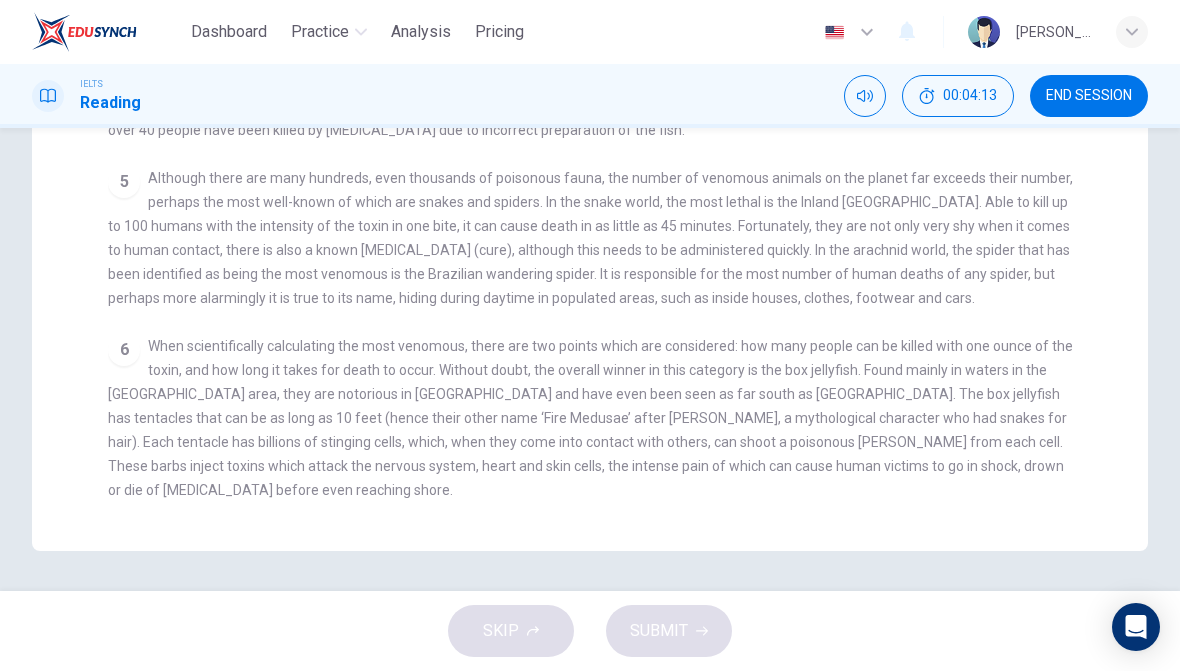 click on "CLICK TO ZOOM Click to Zoom 1 Often benign and beautiful, there are so many potential dangers, often lethal, hidden in the natural world that our continued existence on the planet is actually quite astounding. Earthquakes, tsunami and volcanoes are some of natures more cataclysmic risks, but fade in comparison to the dangers presented by the more aggressive flora and fauna around the world. 2 3 One of the most poisonous animals know to man is the poison arrow frog, native to Central and South America. Secreting poison through its skin, a single touch is enough to kill a fully grown human (in fact, the frog earned its name from the practice of putting tiny amounts of this poison onto blow darts used by the native population mainly for hunting and, historically at least, also for battle). It is interesting to note, however, that when bred in captivity, the dart frog is not actually poisonous – it generates its protection from its diet of poisonous ants, centipedes and mites. 4 5 6" at bounding box center [603, 149] 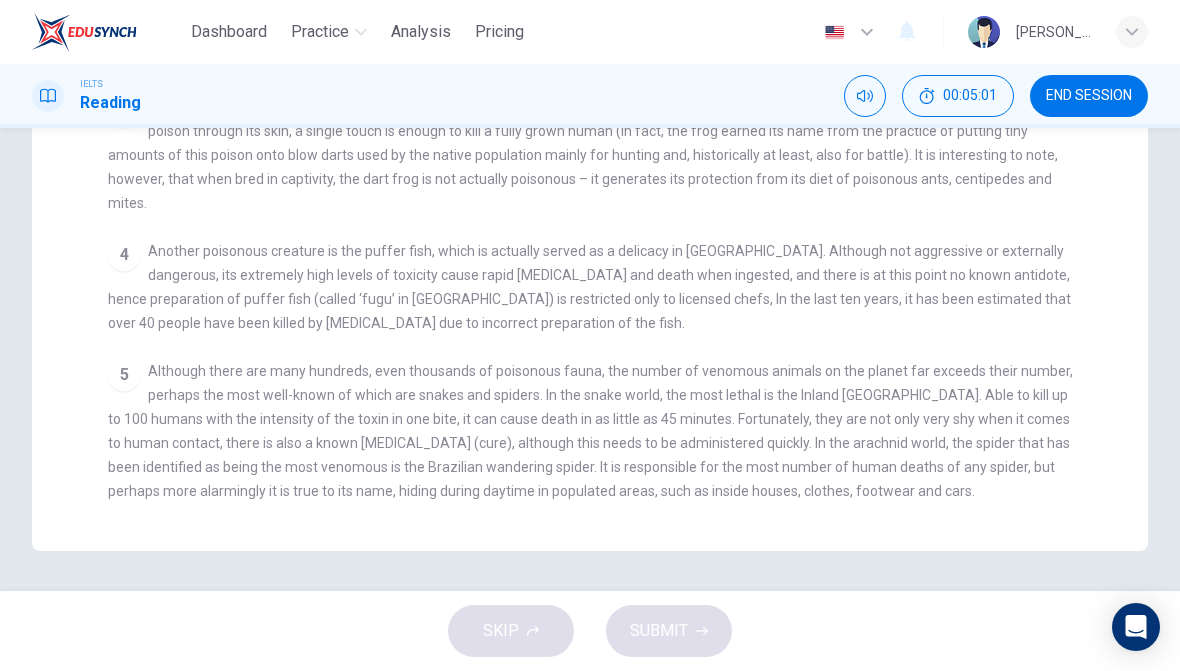 scroll, scrollTop: 295, scrollLeft: 0, axis: vertical 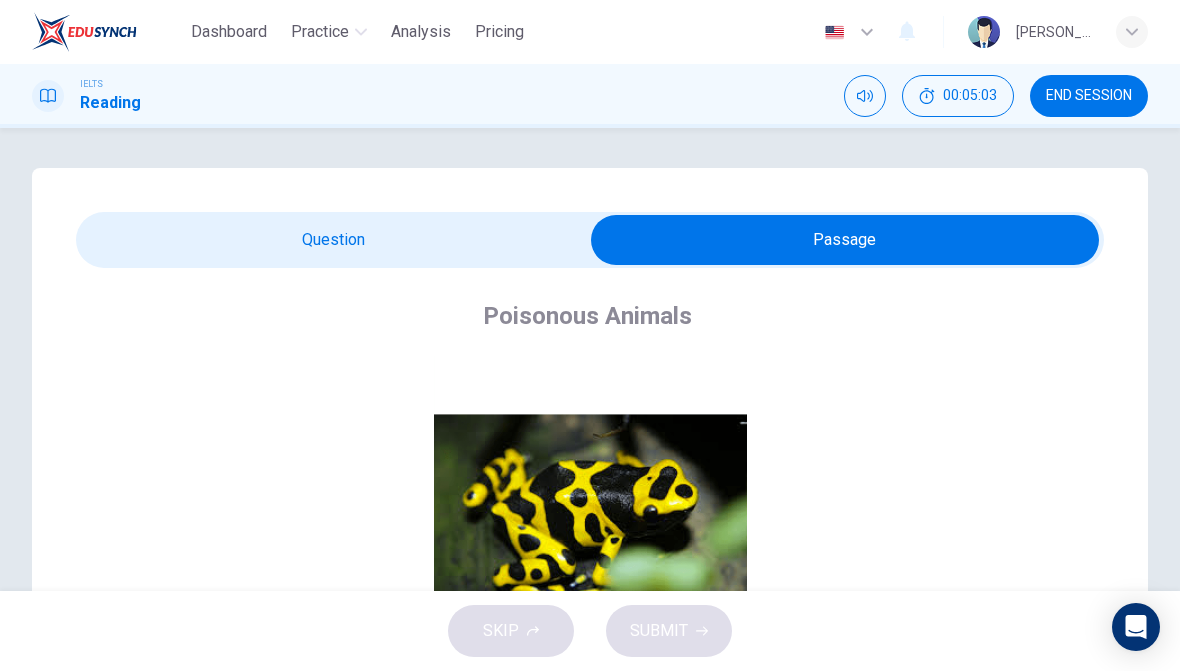 click at bounding box center [845, 240] 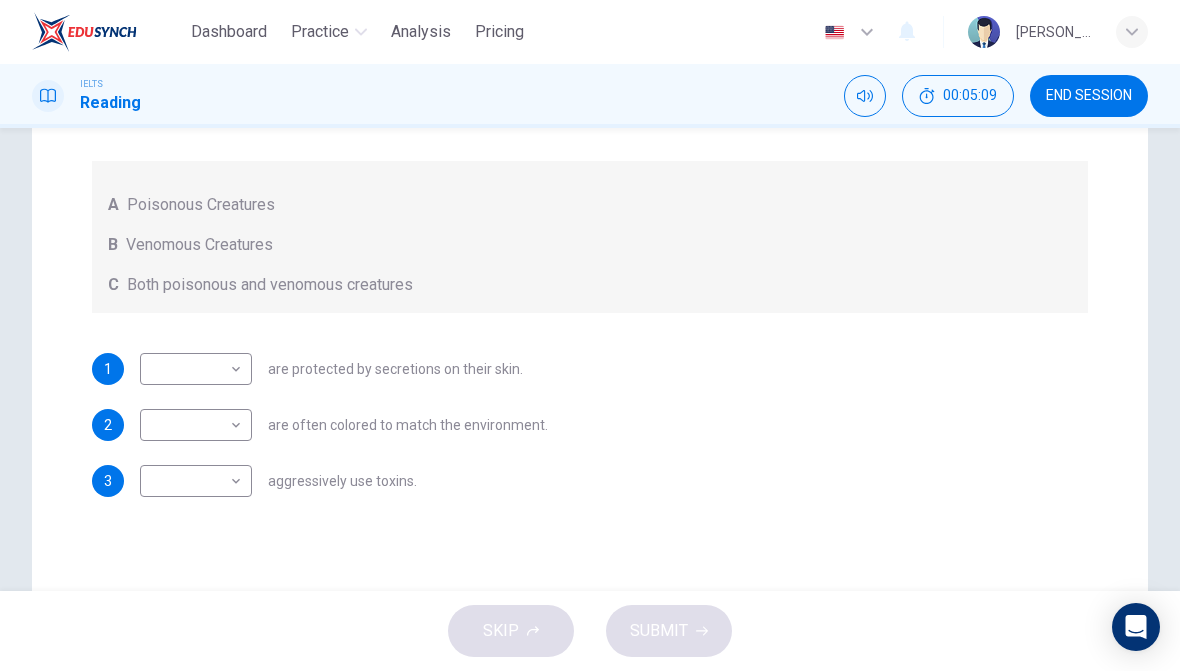 scroll, scrollTop: 314, scrollLeft: 0, axis: vertical 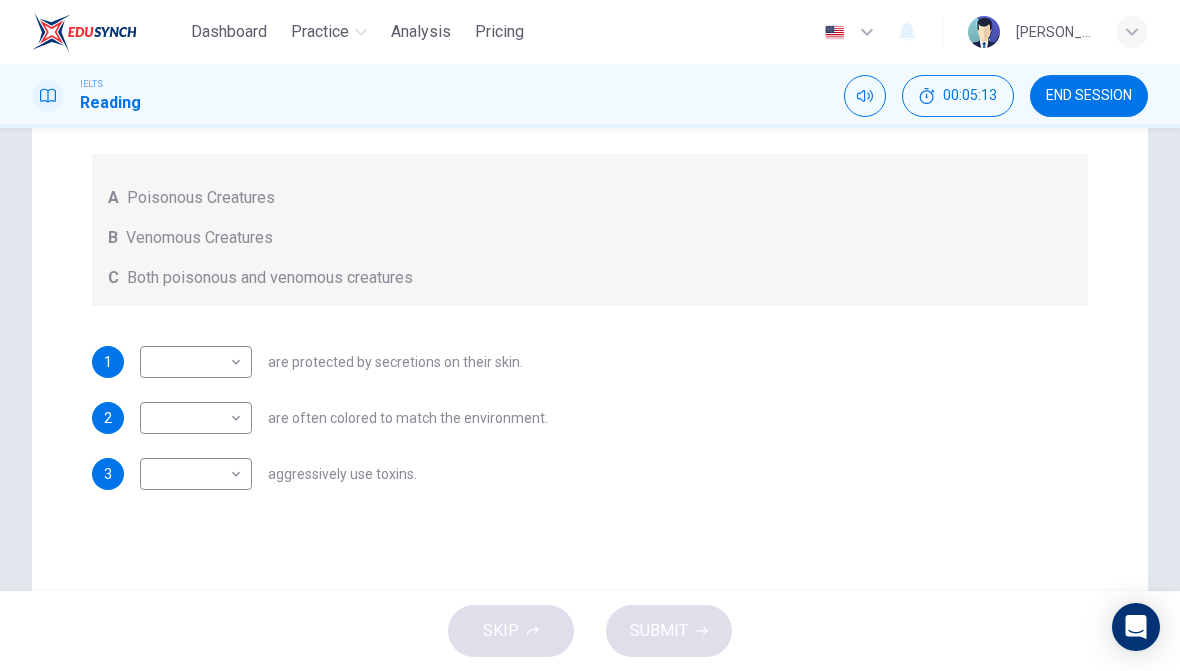 click on "Dashboard Practice Analysis Pricing English en ​ Masryaudhatul Najeeha bt Mohd Syarul IELTS Reading 00:05:13 END SESSION Question Passage Questions 1 - 3 Write the correct letter,  A ,  B  or  C  in the boxes below.
According to the information in the passage, classify the following information
as relating to: A Poisonous Creatures B Venomous Creatures C Both poisonous and venomous creatures 1 ​ ​ are protected by secretions on their skin. 2 ​ ​ are often colored to match the environment. 3 ​ ​ aggressively use toxins. Poisonous Animals CLICK TO ZOOM Click to Zoom 1 Often benign and beautiful, there are so many potential dangers, often lethal, hidden in the natural world that our continued existence on the planet is actually quite astounding. Earthquakes, tsunami and volcanoes are some of natures more cataclysmic risks, but fade in comparison to the dangers presented by the more aggressive flora and fauna around the world. 2 3 4 5 6 SKIP SUBMIT EduSynch - Online Language Proficiency Testing" at bounding box center (590, 335) 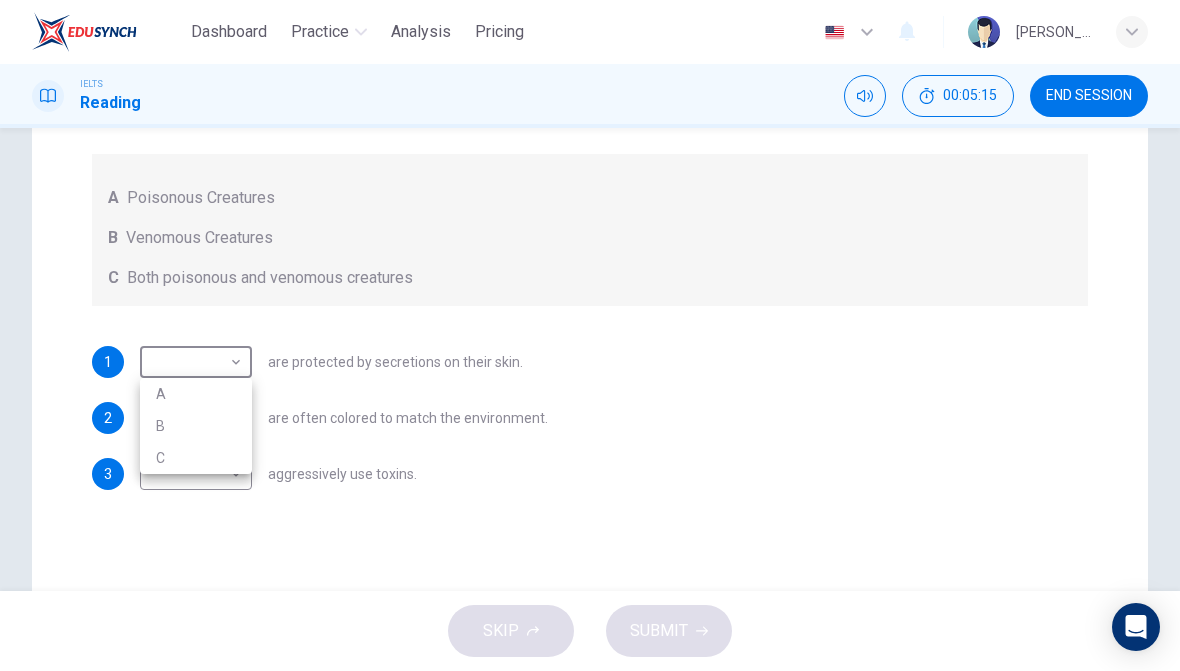 click on "A" at bounding box center (196, 394) 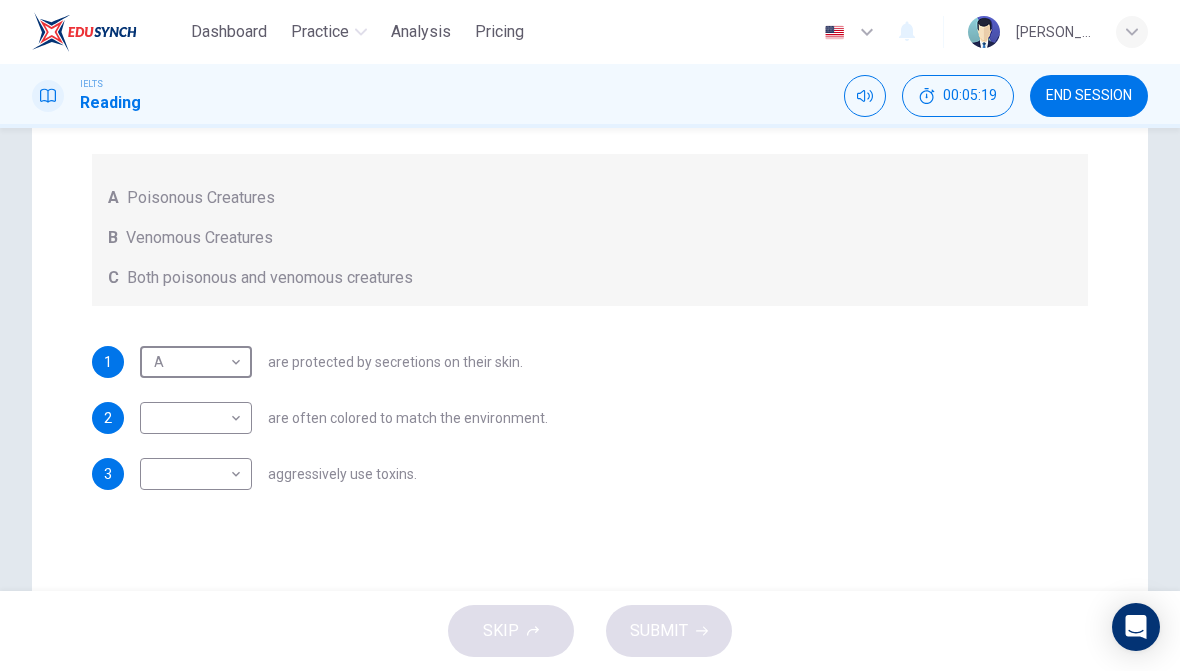 click on "Dashboard Practice Analysis Pricing English en ​ Masryaudhatul Najeeha bt Mohd Syarul IELTS Reading 00:05:19 END SESSION Question Passage Questions 1 - 3 Write the correct letter,  A ,  B  or  C  in the boxes below.
According to the information in the passage, classify the following information
as relating to: A Poisonous Creatures B Venomous Creatures C Both poisonous and venomous creatures 1 A A ​ are protected by secretions on their skin. 2 ​ ​ are often colored to match the environment. 3 ​ ​ aggressively use toxins. Poisonous Animals CLICK TO ZOOM Click to Zoom 1 Often benign and beautiful, there are so many potential dangers, often lethal, hidden in the natural world that our continued existence on the planet is actually quite astounding. Earthquakes, tsunami and volcanoes are some of natures more cataclysmic risks, but fade in comparison to the dangers presented by the more aggressive flora and fauna around the world. 2 3 4 5 6 SKIP SUBMIT EduSynch - Online Language Proficiency Testing" at bounding box center [590, 335] 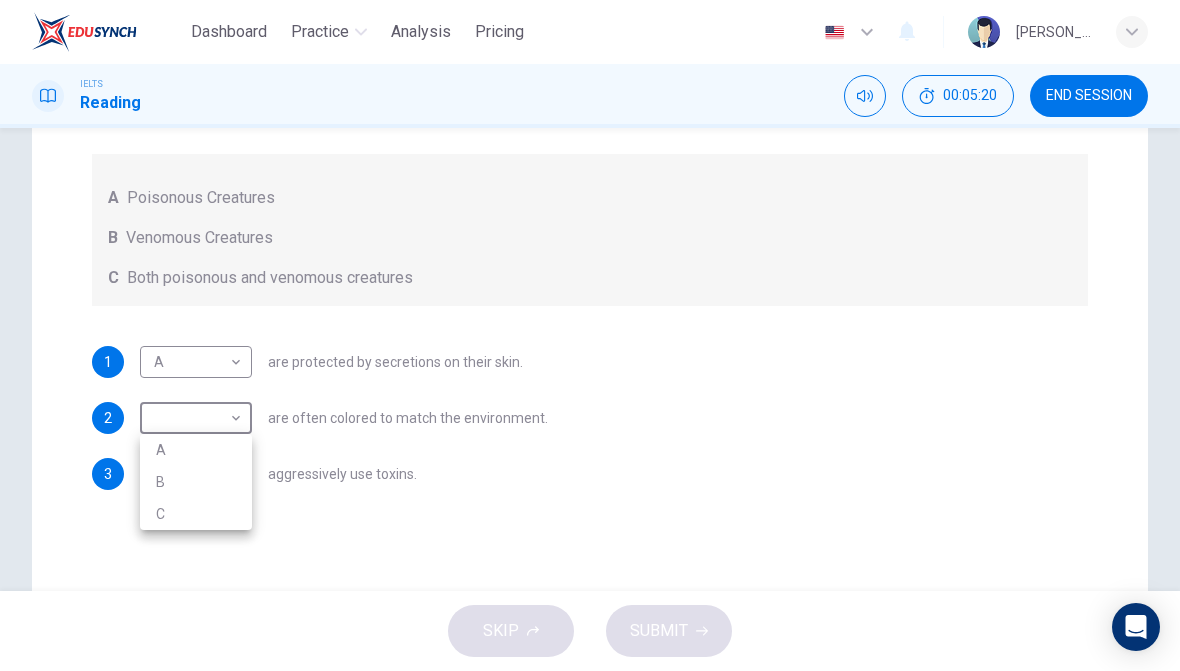 click on "B" at bounding box center (196, 482) 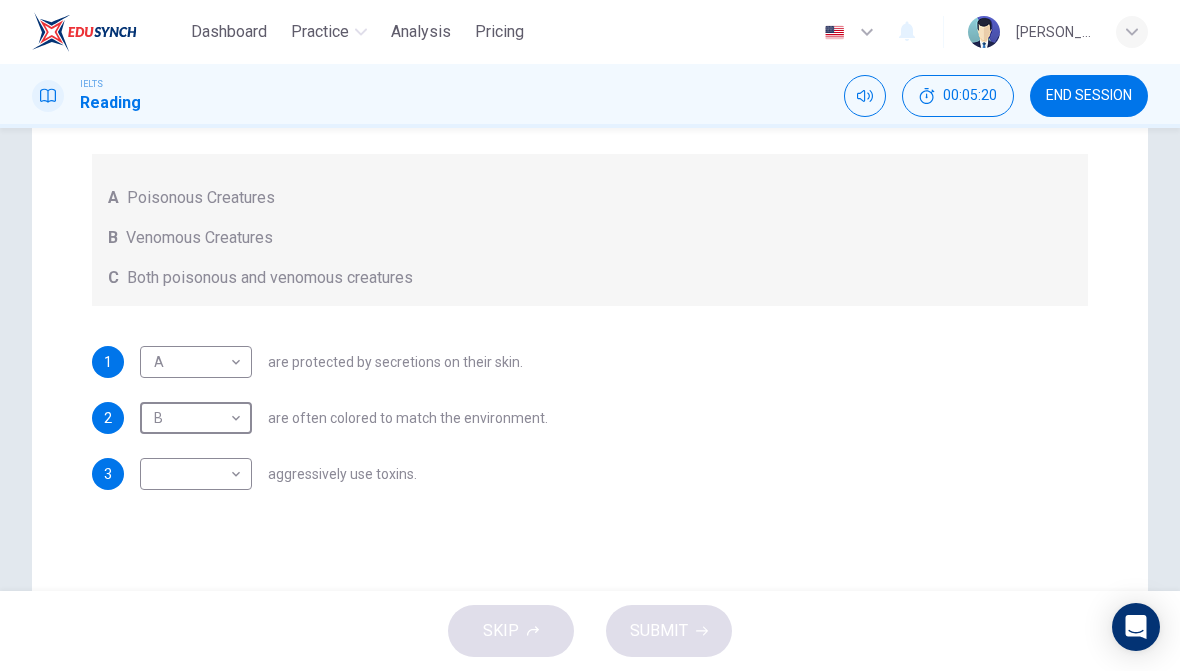 type on "B" 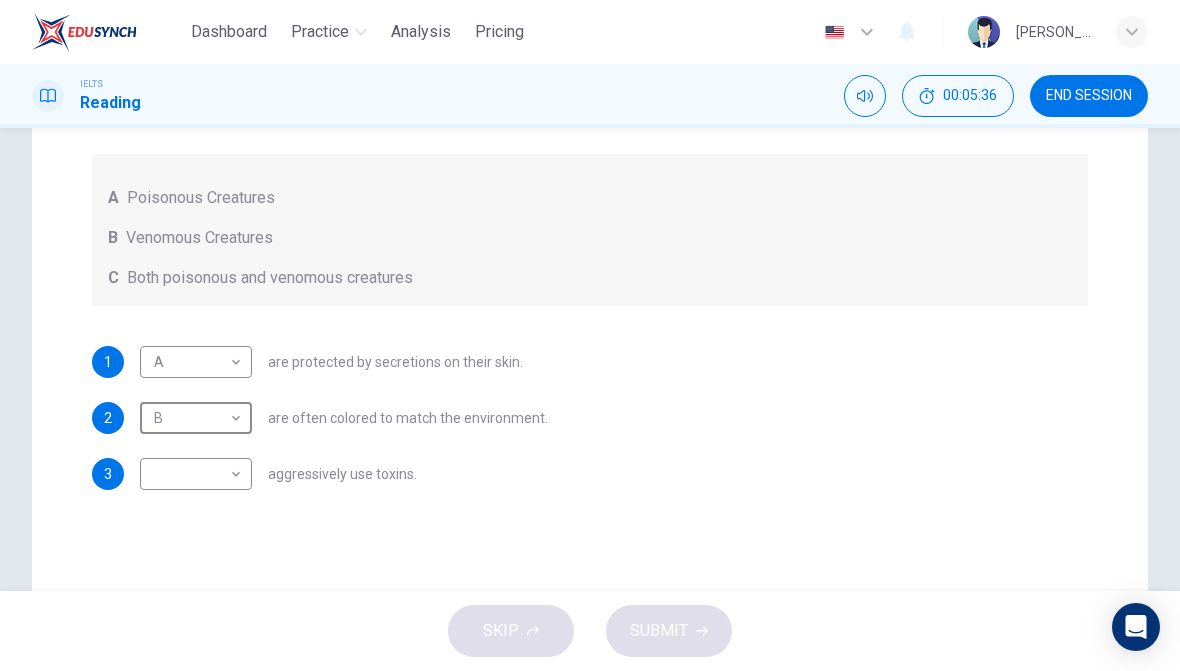 click on "Dashboard Practice Analysis Pricing English en ​ Masryaudhatul Najeeha bt Mohd Syarul IELTS Reading 00:05:36 END SESSION Question Passage Questions 1 - 3 Write the correct letter,  A ,  B  or  C  in the boxes below.
According to the information in the passage, classify the following information
as relating to: A Poisonous Creatures B Venomous Creatures C Both poisonous and venomous creatures 1 A A ​ are protected by secretions on their skin. 2 B B ​ are often colored to match the environment. 3 ​ ​ aggressively use toxins. Poisonous Animals CLICK TO ZOOM Click to Zoom 1 Often benign and beautiful, there are so many potential dangers, often lethal, hidden in the natural world that our continued existence on the planet is actually quite astounding. Earthquakes, tsunami and volcanoes are some of natures more cataclysmic risks, but fade in comparison to the dangers presented by the more aggressive flora and fauna around the world. 2 3 4 5 6 SKIP SUBMIT EduSynch - Online Language Proficiency Testing" at bounding box center [590, 335] 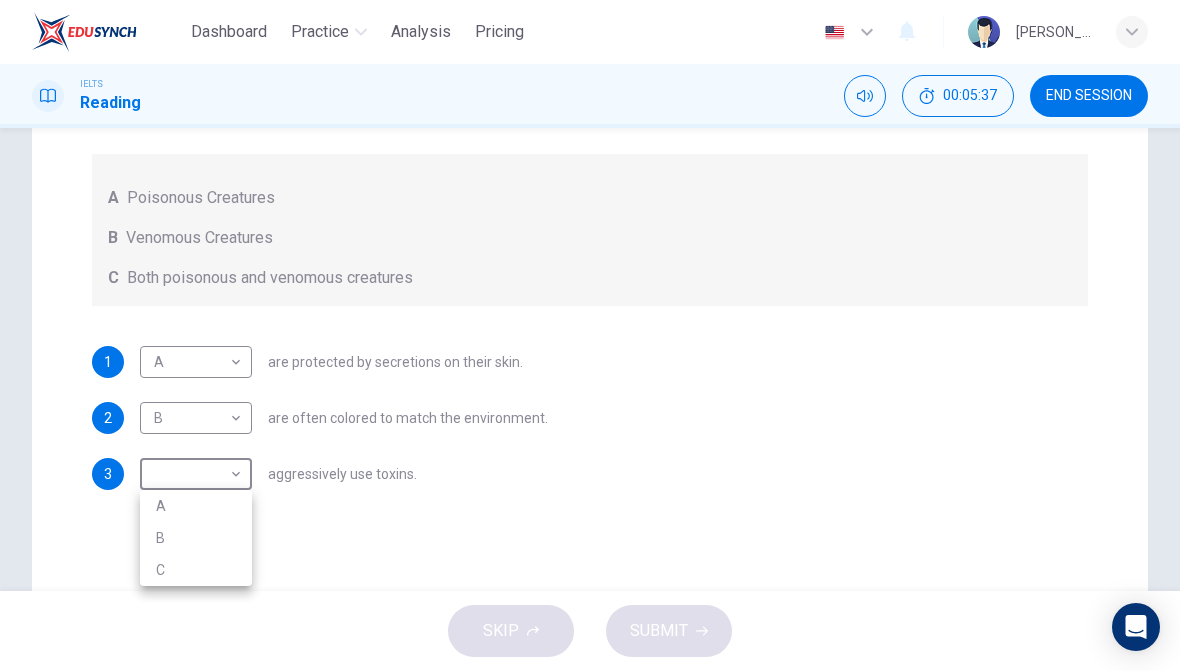 click on "C" at bounding box center [196, 570] 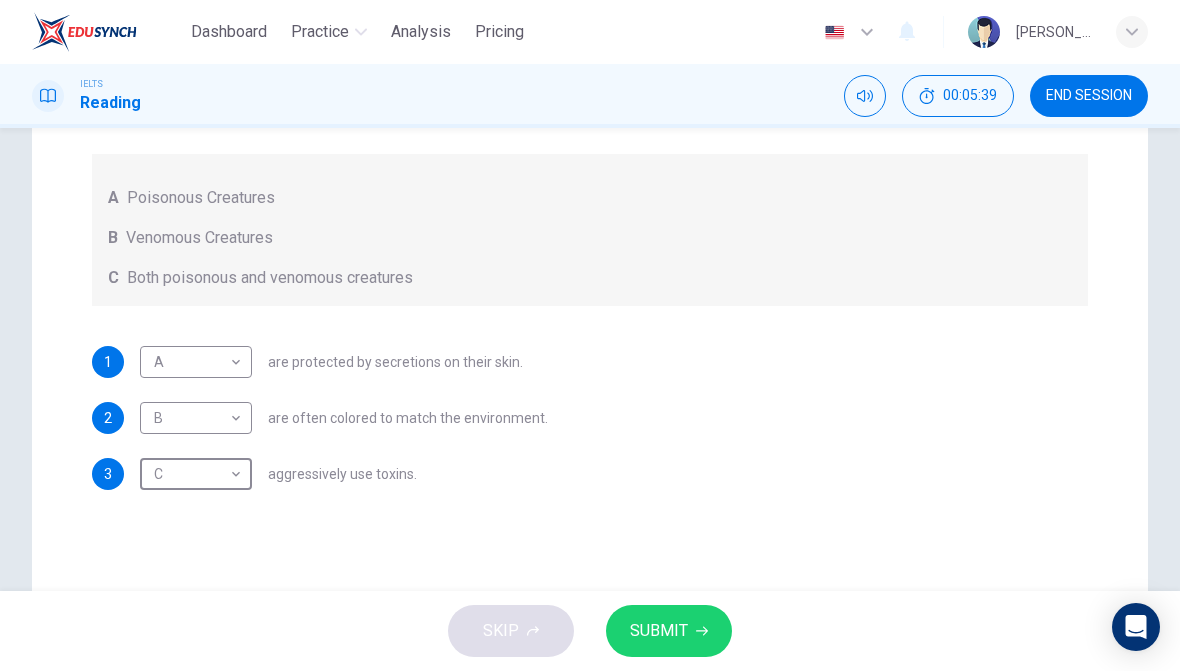 click on "SUBMIT" at bounding box center [659, 631] 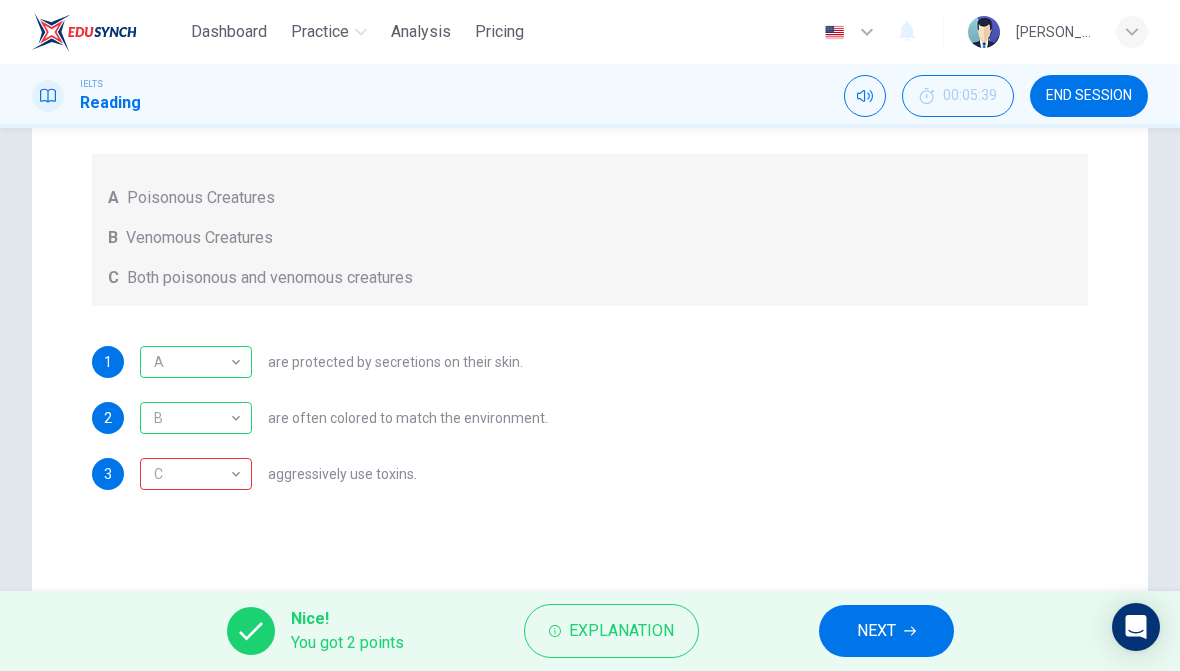 click on "Explanation" at bounding box center (621, 631) 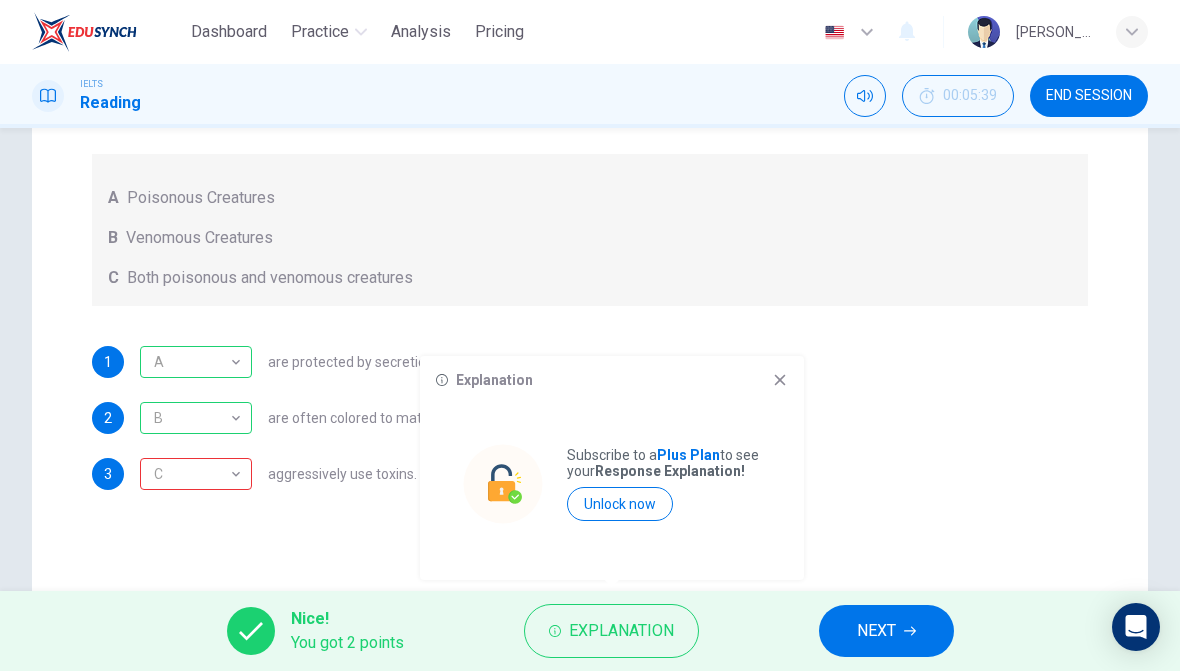 click on "1 A A ​ are protected by secretions on their skin." at bounding box center [590, 362] 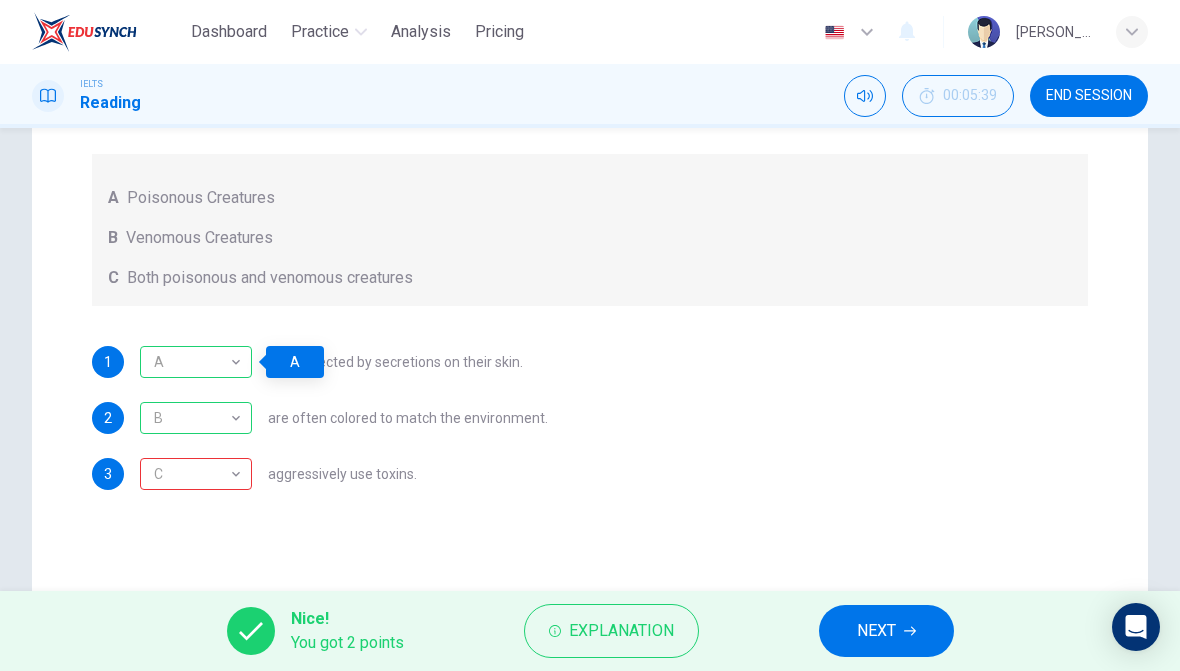 click on "C" at bounding box center [192, 474] 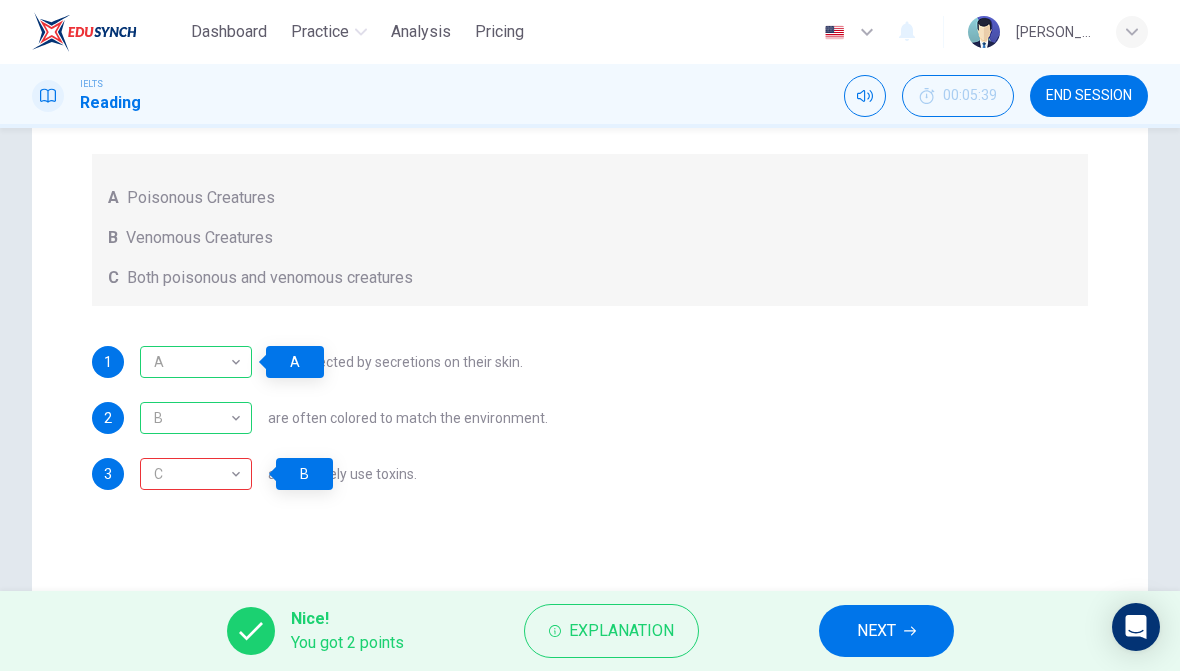 click on "C" at bounding box center [192, 474] 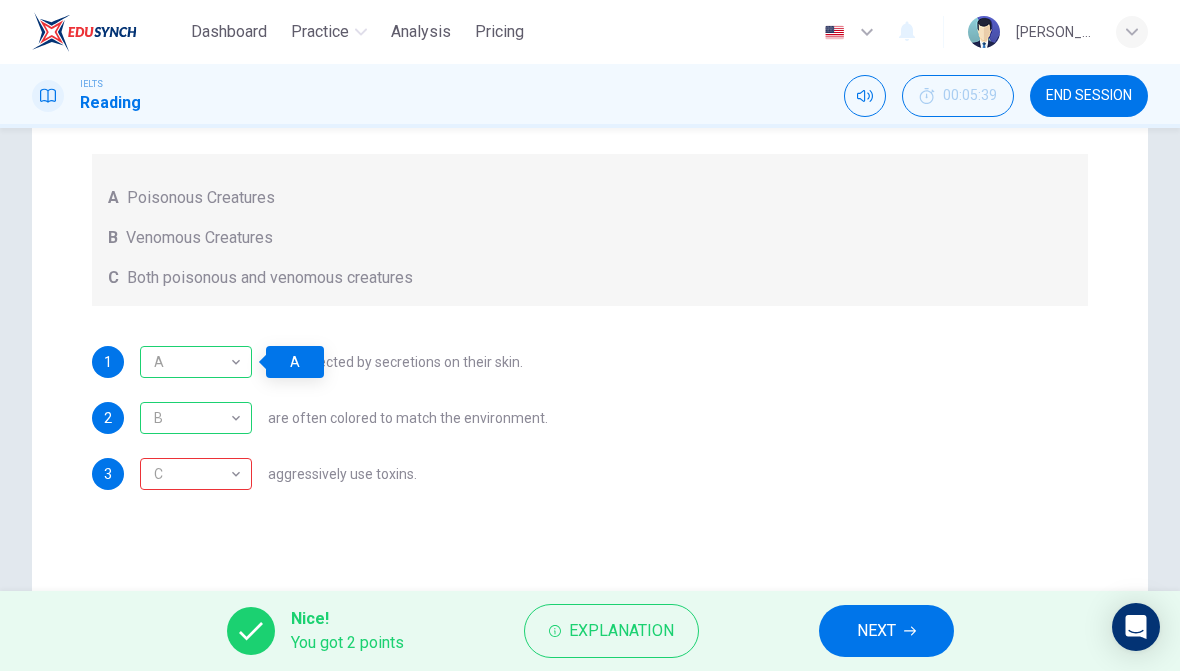 click on "C C ​" at bounding box center (196, 474) 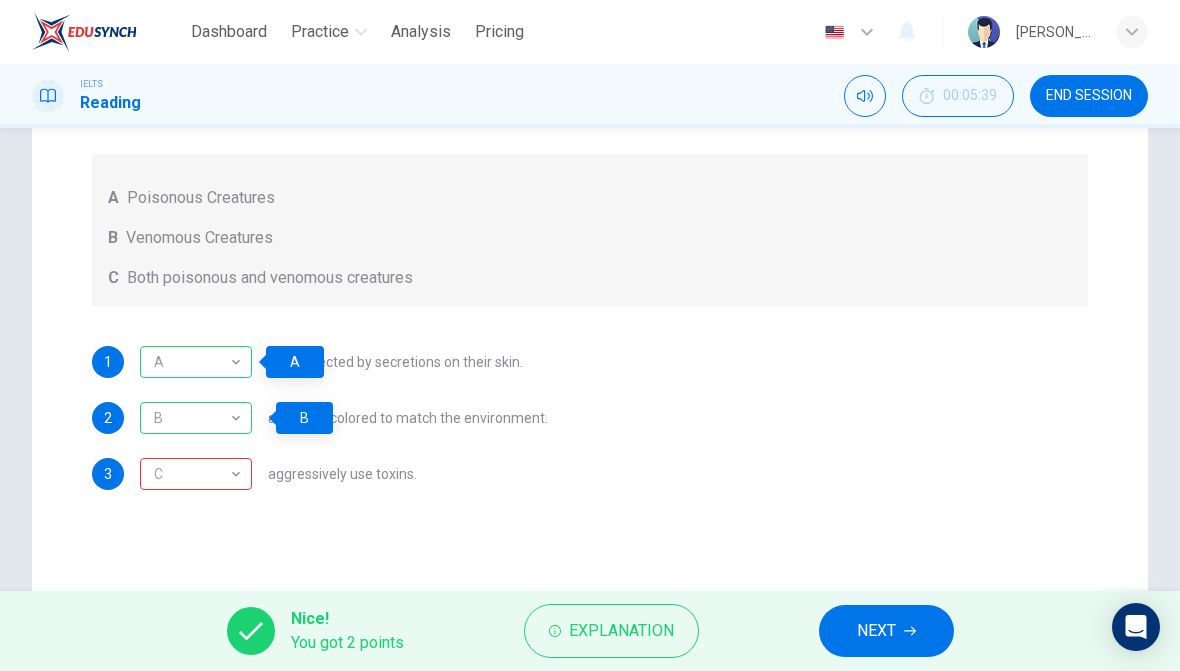 click on "NEXT" at bounding box center [876, 631] 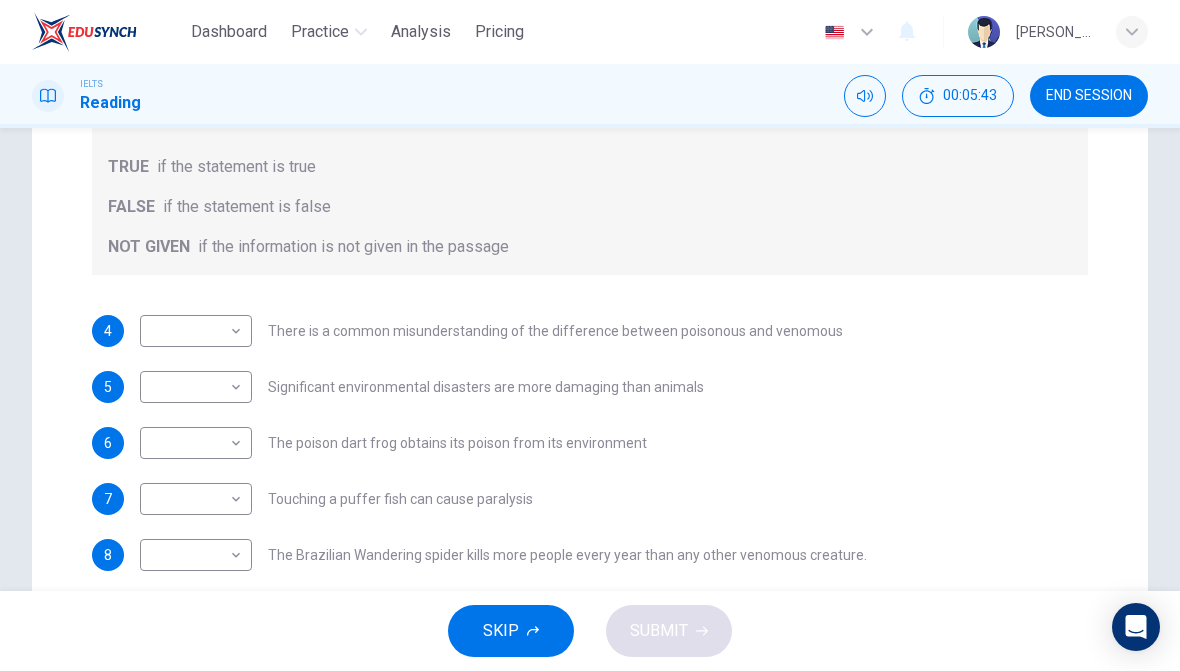 scroll, scrollTop: 343, scrollLeft: 0, axis: vertical 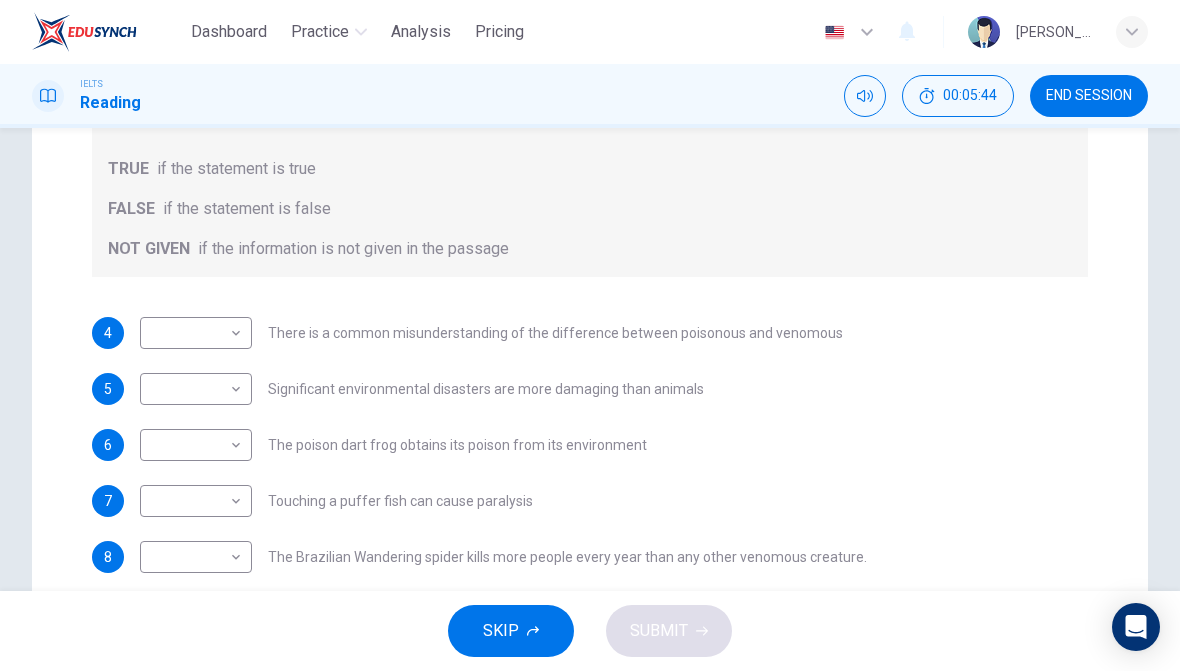 click on "Dashboard Practice Analysis Pricing English en ​ Masryaudhatul Najeeha bt Mohd Syarul IELTS Reading 00:05:44 END SESSION Question Passage Questions 4 - 10 Do the following statements agree with the information given in the Reading Passage?
In the boxes below, on your answer sheet write TRUE if the statement is true FALSE if the statement is false NOT GIVEN if the information is not given in the passage 4 ​ ​ There is a common misunderstanding of the difference between poisonous and venomous 5 ​ ​ Significant environmental disasters are more damaging than animals 6 ​ ​ The poison dart frog obtains its poison from its environment 7 ​ ​ Touching a puffer fish can cause paralysis 8 ​ ​ The Brazilian Wandering spider kills more people every year than any other venomous creature. 9 ​ ​ The box jellyfish can cause death by drowning 10 ​ ​ The tentacles on a box jellyfish are used for movement Poisonous Animals CLICK TO ZOOM Click to Zoom 1 2 3 4 5 6 SKIP SUBMIT
Dashboard   2025" at bounding box center [590, 335] 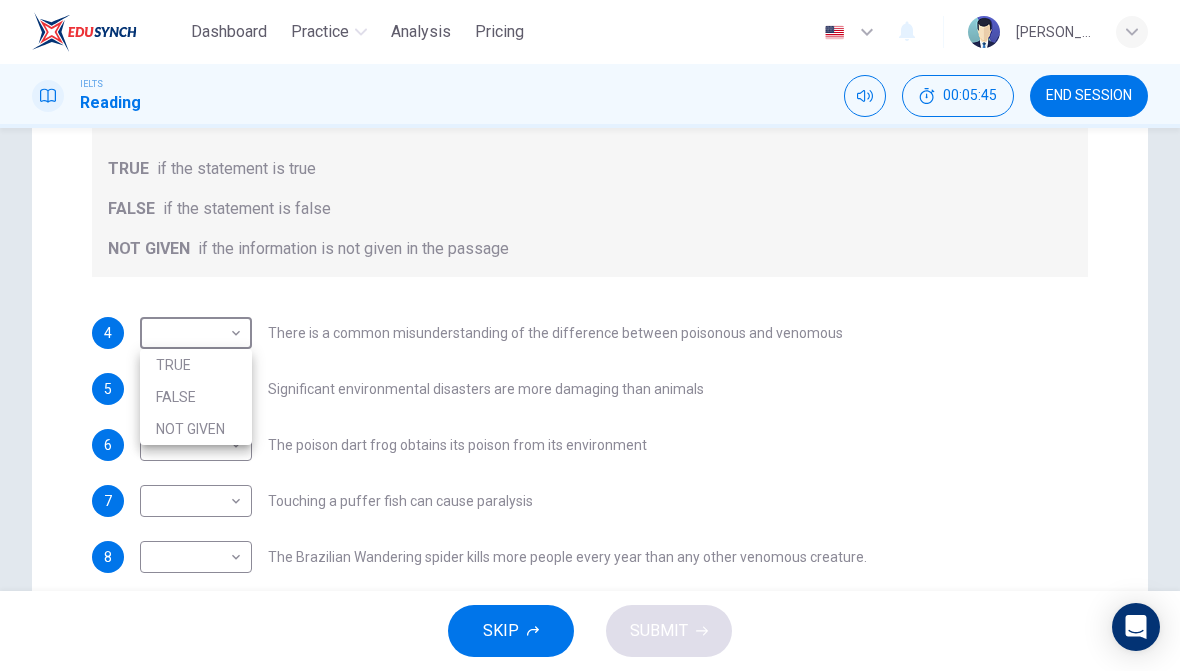 click on "TRUE" at bounding box center (196, 365) 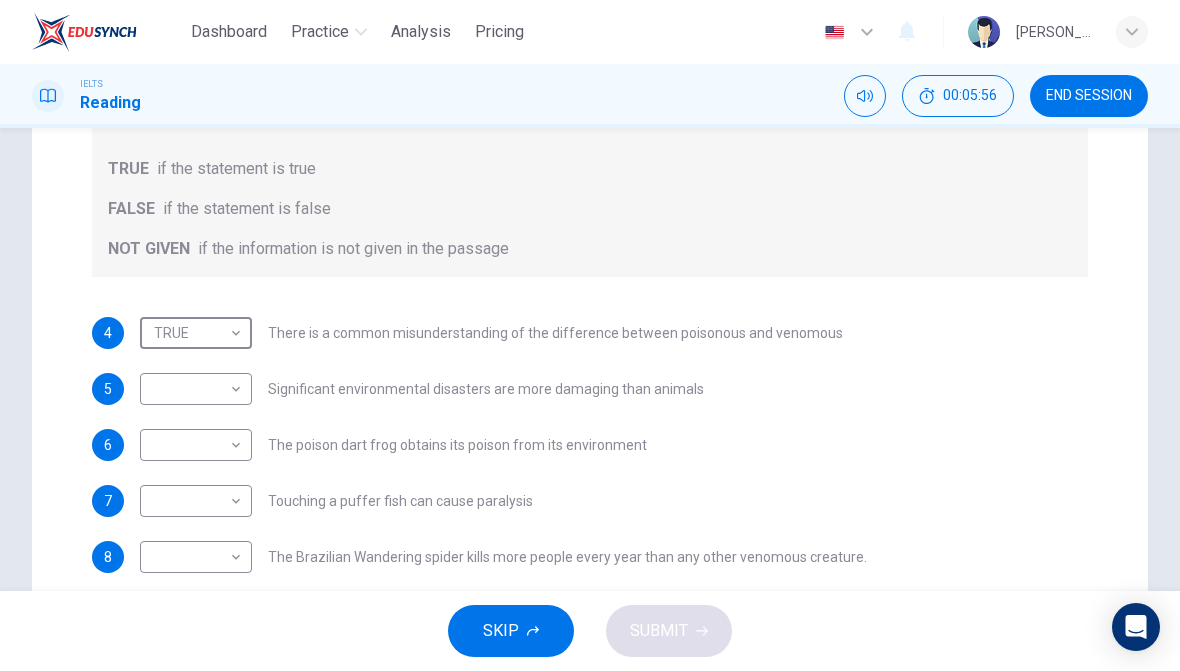 click on "Dashboard Practice Analysis Pricing English en ​ Masryaudhatul Najeeha bt Mohd Syarul IELTS Reading 00:05:56 END SESSION Question Passage Questions 4 - 10 Do the following statements agree with the information given in the Reading Passage?
In the boxes below, on your answer sheet write TRUE if the statement is true FALSE if the statement is false NOT GIVEN if the information is not given in the passage 4 TRUE TRUE ​ There is a common misunderstanding of the difference between poisonous and venomous 5 ​ ​ Significant environmental disasters are more damaging than animals 6 ​ ​ The poison dart frog obtains its poison from its environment 7 ​ ​ Touching a puffer fish can cause paralysis 8 ​ ​ The Brazilian Wandering spider kills more people every year than any other venomous creature. 9 ​ ​ The box jellyfish can cause death by drowning 10 ​ ​ The tentacles on a box jellyfish are used for movement Poisonous Animals CLICK TO ZOOM Click to Zoom 1 2 3 4 5 6 SKIP SUBMIT
Dashboard" at bounding box center (590, 335) 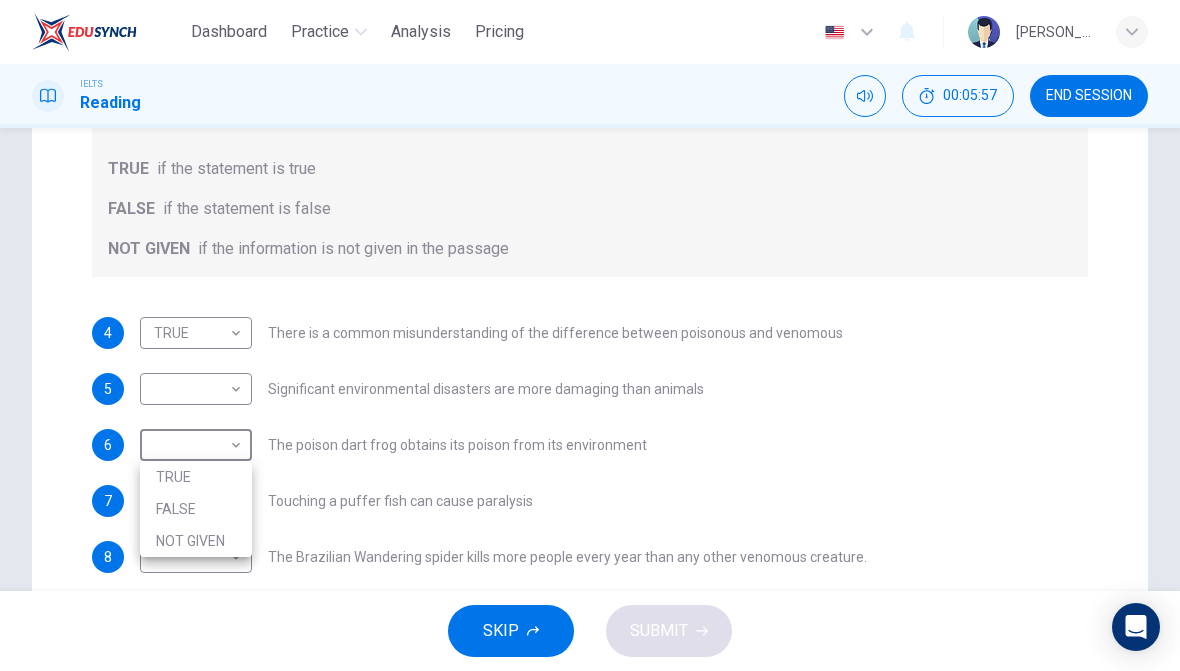 click on "TRUE" at bounding box center [196, 477] 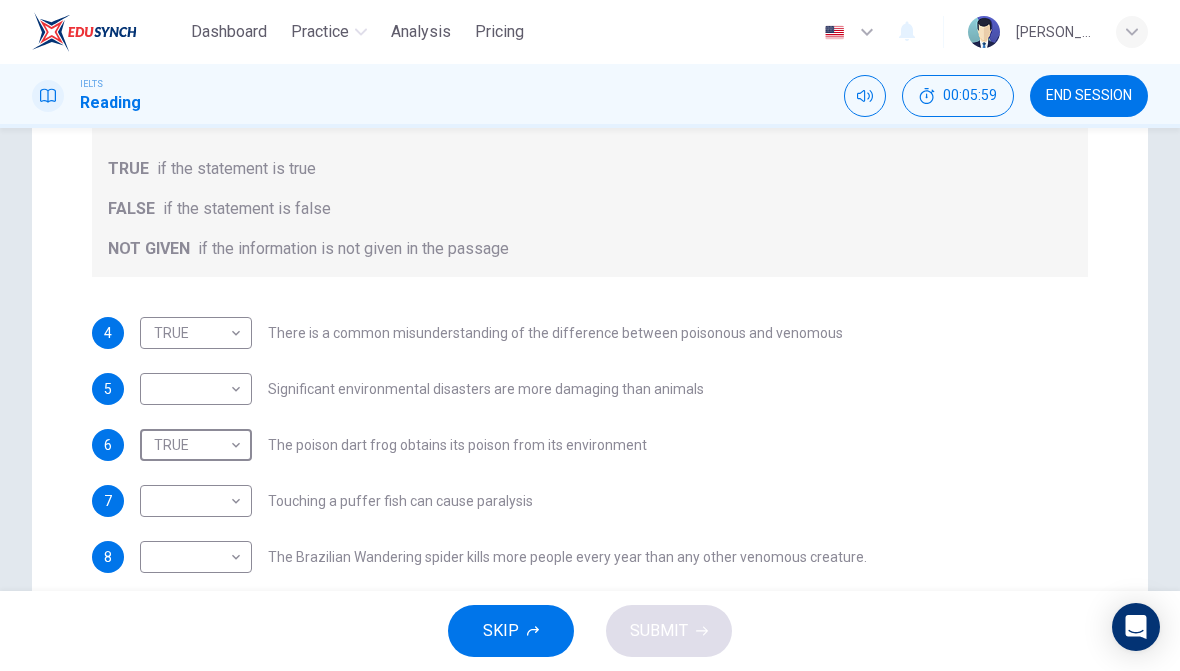 click on "Dashboard Practice Analysis Pricing English en ​ Masryaudhatul Najeeha bt Mohd Syarul IELTS Reading 00:05:59 END SESSION Question Passage Questions 4 - 10 Do the following statements agree with the information given in the Reading Passage?
In the boxes below, on your answer sheet write TRUE if the statement is true FALSE if the statement is false NOT GIVEN if the information is not given in the passage 4 TRUE TRUE ​ There is a common misunderstanding of the difference between poisonous and venomous 5 ​ ​ Significant environmental disasters are more damaging than animals 6 TRUE TRUE ​ The poison dart frog obtains its poison from its environment 7 ​ ​ Touching a puffer fish can cause paralysis 8 ​ ​ The Brazilian Wandering spider kills more people every year than any other venomous creature. 9 ​ ​ The box jellyfish can cause death by drowning 10 ​ ​ The tentacles on a box jellyfish are used for movement Poisonous Animals CLICK TO ZOOM Click to Zoom 1 2 3 4 5 6 SKIP SUBMIT" at bounding box center (590, 335) 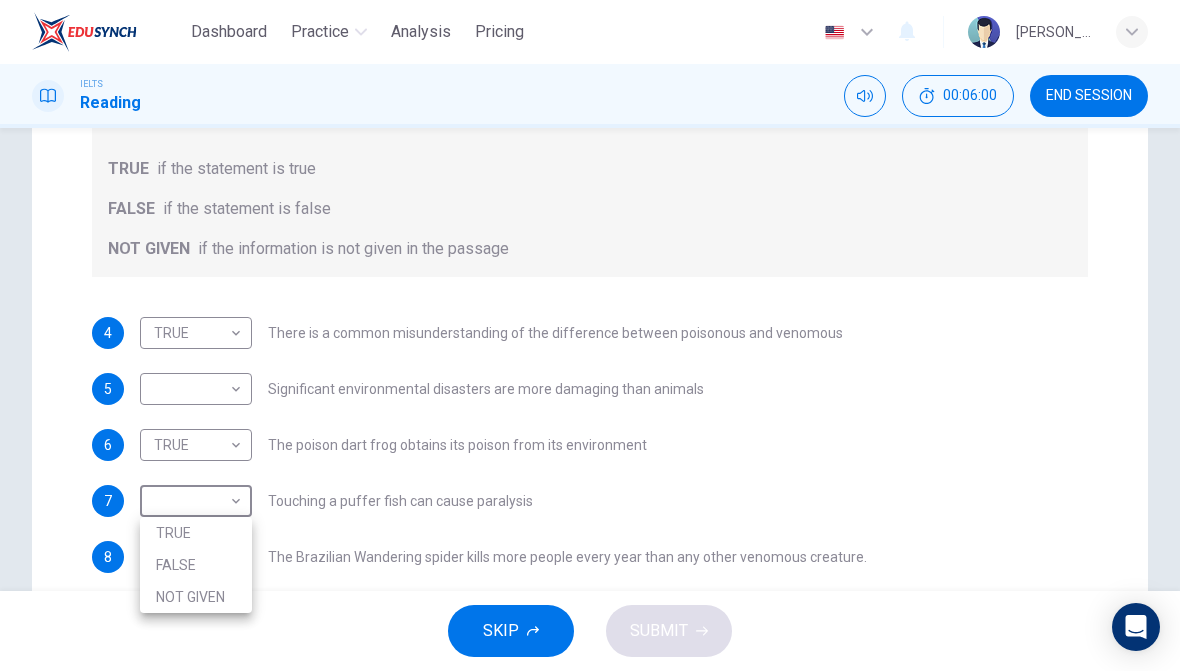 click on "TRUE" at bounding box center [196, 533] 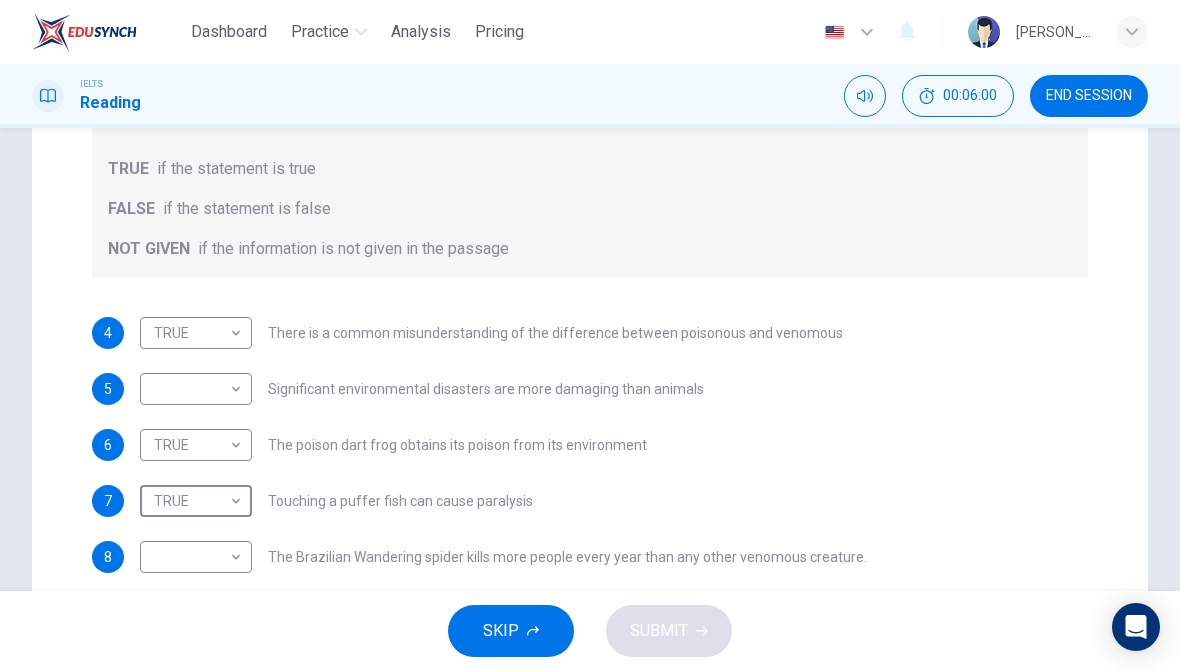 type on "TRUE" 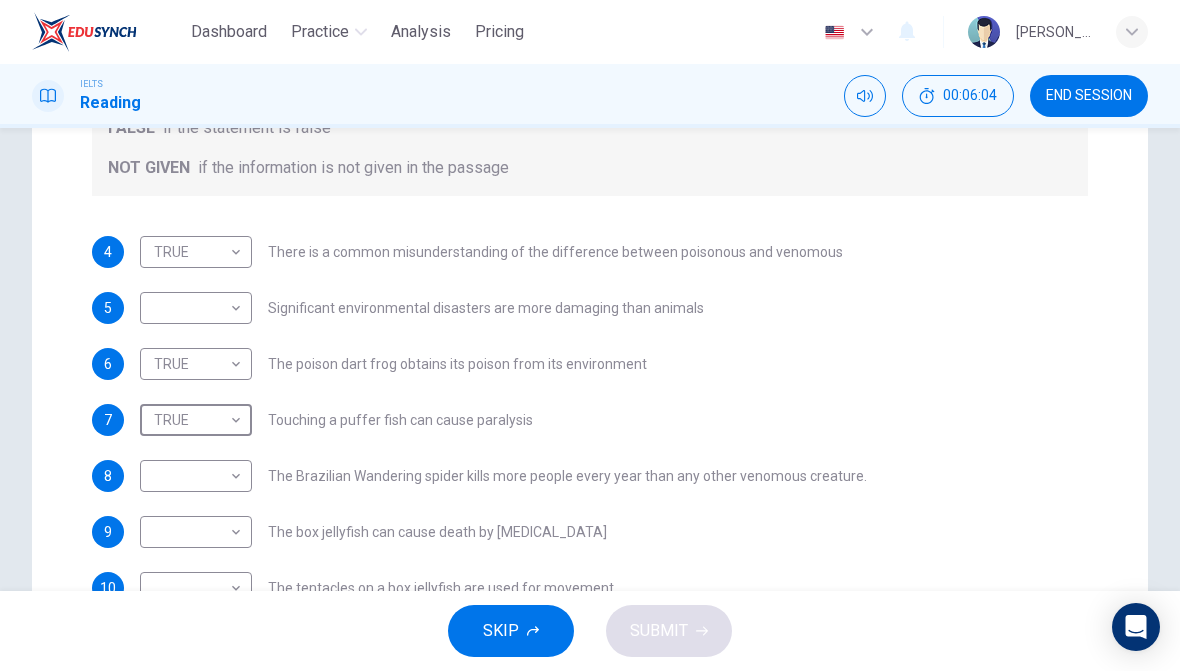 scroll, scrollTop: 429, scrollLeft: 0, axis: vertical 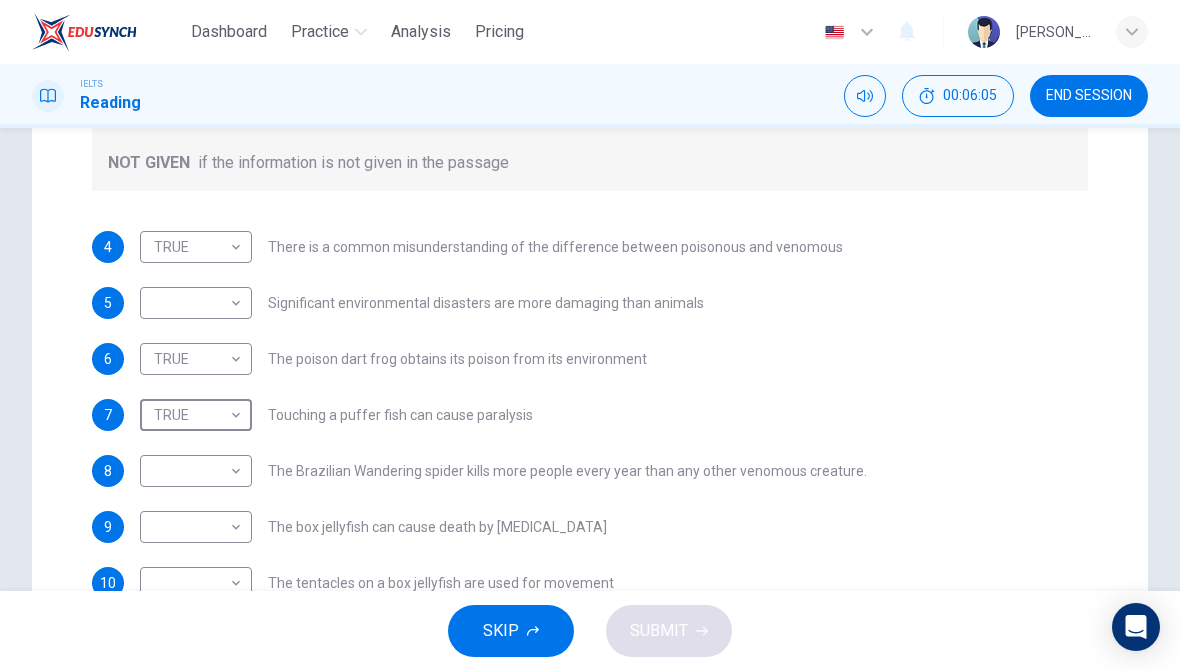 click on "Dashboard Practice Analysis Pricing English en ​ Masryaudhatul Najeeha bt Mohd Syarul IELTS Reading 00:06:05 END SESSION Question Passage Questions 4 - 10 Do the following statements agree with the information given in the Reading Passage?
In the boxes below, on your answer sheet write TRUE if the statement is true FALSE if the statement is false NOT GIVEN if the information is not given in the passage 4 TRUE TRUE ​ There is a common misunderstanding of the difference between poisonous and venomous 5 ​ ​ Significant environmental disasters are more damaging than animals 6 TRUE TRUE ​ The poison dart frog obtains its poison from its environment 7 TRUE TRUE ​ Touching a puffer fish can cause paralysis 8 ​ ​ The Brazilian Wandering spider kills more people every year than any other venomous creature. 9 ​ ​ The box jellyfish can cause death by drowning 10 ​ ​ The tentacles on a box jellyfish are used for movement Poisonous Animals CLICK TO ZOOM Click to Zoom 1 2 3 4 5 6 SKIP SUBMIT" at bounding box center (590, 335) 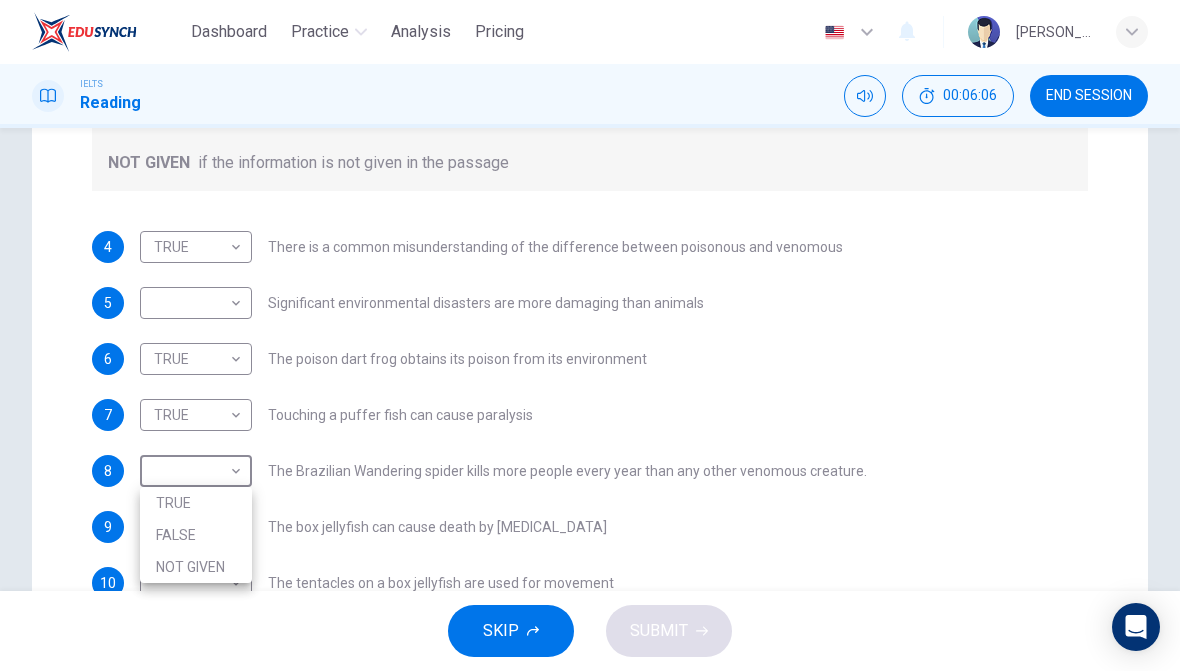 click on "TRUE" at bounding box center [196, 503] 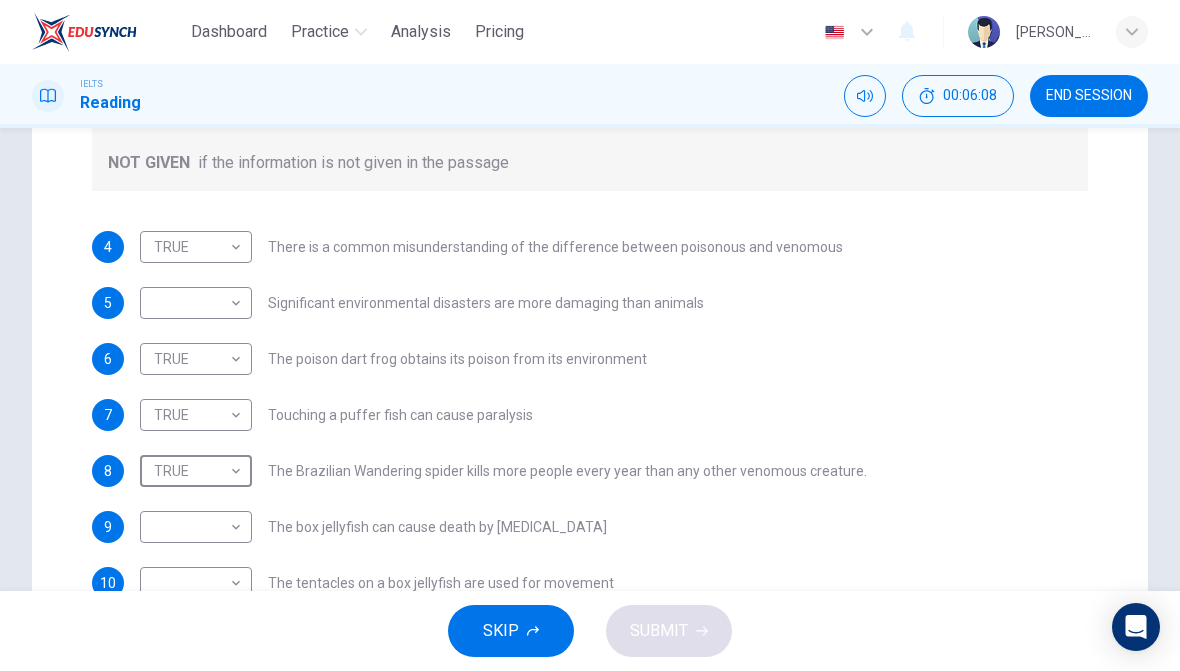 click on "Dashboard Practice Analysis Pricing English en ​ Masryaudhatul Najeeha bt Mohd Syarul IELTS Reading 00:06:08 END SESSION Question Passage Questions 4 - 10 Do the following statements agree with the information given in the Reading Passage?
In the boxes below, on your answer sheet write TRUE if the statement is true FALSE if the statement is false NOT GIVEN if the information is not given in the passage 4 TRUE TRUE ​ There is a common misunderstanding of the difference between poisonous and venomous 5 ​ ​ Significant environmental disasters are more damaging than animals 6 TRUE TRUE ​ The poison dart frog obtains its poison from its environment 7 TRUE TRUE ​ Touching a puffer fish can cause paralysis 8 TRUE TRUE ​ The Brazilian Wandering spider kills more people every year than any other venomous creature. 9 ​ ​ The box jellyfish can cause death by drowning 10 ​ ​ The tentacles on a box jellyfish are used for movement Poisonous Animals CLICK TO ZOOM Click to Zoom 1 2 3 4 5 6 SKIP SUBMIT" at bounding box center (590, 335) 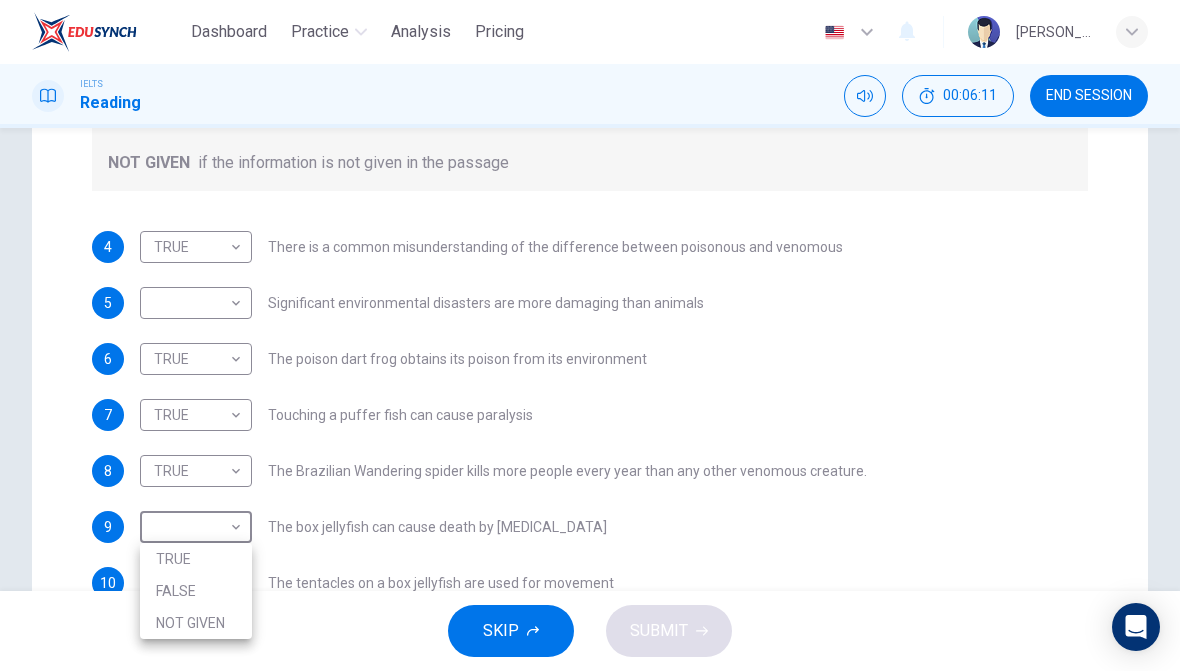 click on "FALSE" at bounding box center (196, 591) 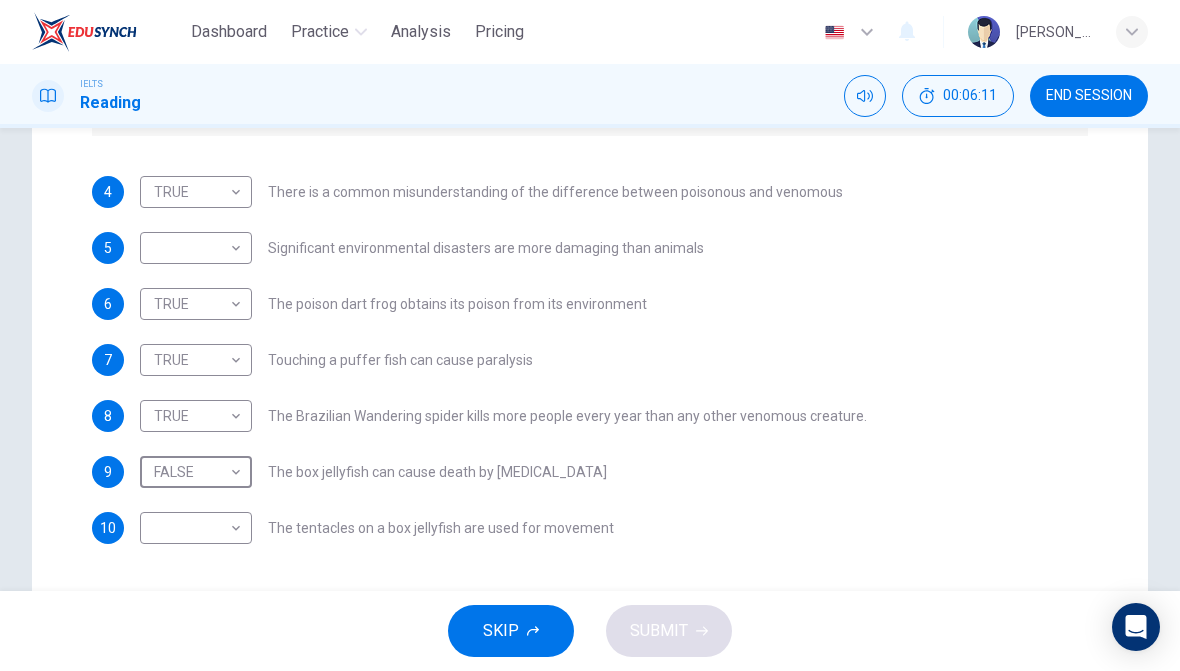 scroll, scrollTop: 487, scrollLeft: 0, axis: vertical 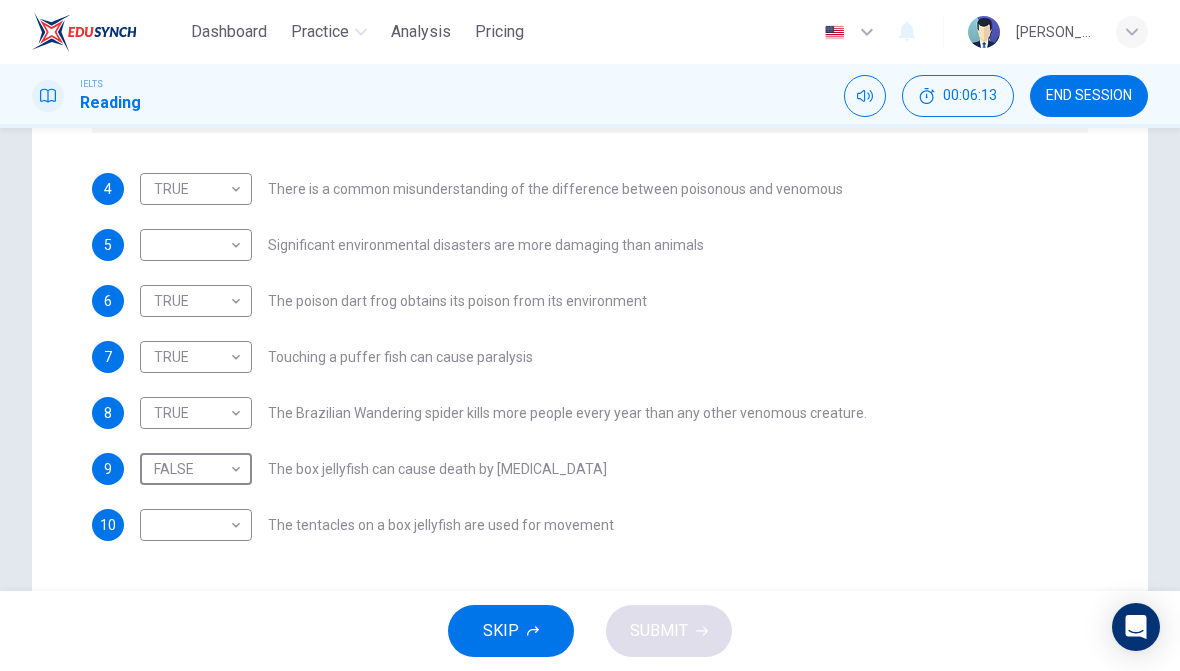 click on "Dashboard Practice Analysis Pricing English en ​ Masryaudhatul Najeeha bt Mohd Syarul IELTS Reading 00:06:13 END SESSION Question Passage Questions 4 - 10 Do the following statements agree with the information given in the Reading Passage?
In the boxes below, on your answer sheet write TRUE if the statement is true FALSE if the statement is false NOT GIVEN if the information is not given in the passage 4 TRUE TRUE ​ There is a common misunderstanding of the difference between poisonous and venomous 5 ​ ​ Significant environmental disasters are more damaging than animals 6 TRUE TRUE ​ The poison dart frog obtains its poison from its environment 7 TRUE TRUE ​ Touching a puffer fish can cause paralysis 8 TRUE TRUE ​ The Brazilian Wandering spider kills more people every year than any other venomous creature. 9 FALSE FALSE ​ The box jellyfish can cause death by drowning 10 ​ ​ The tentacles on a box jellyfish are used for movement Poisonous Animals CLICK TO ZOOM Click to Zoom 1 2 3 4 5 6 SKIP" at bounding box center [590, 335] 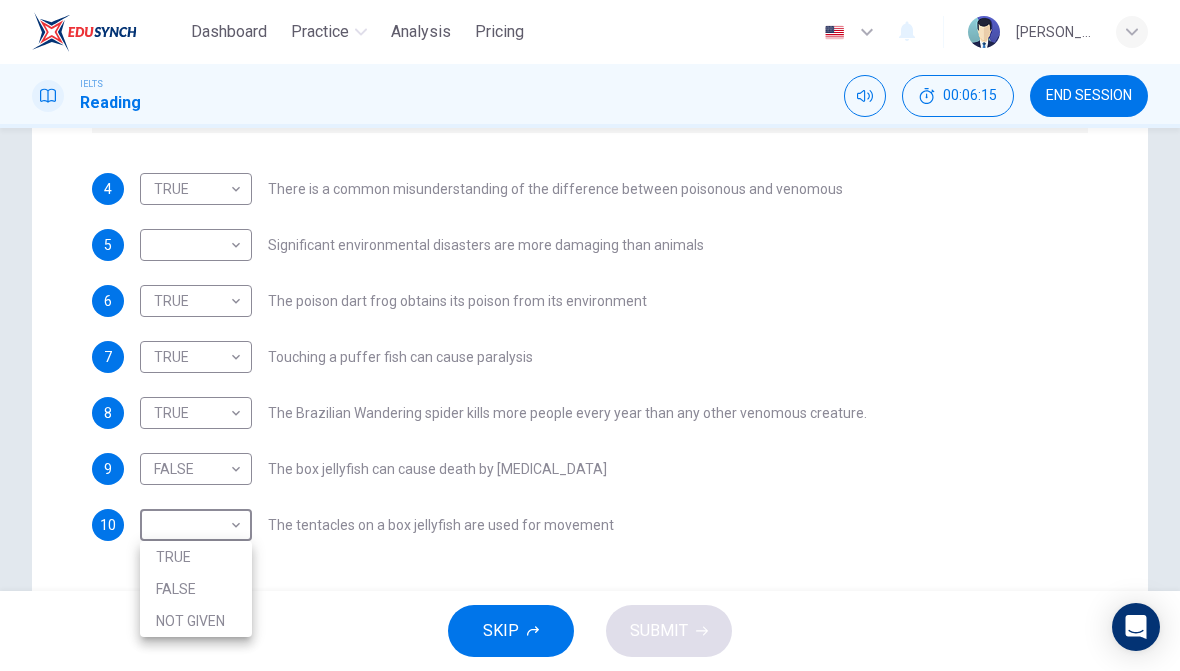 click on "FALSE" at bounding box center (196, 589) 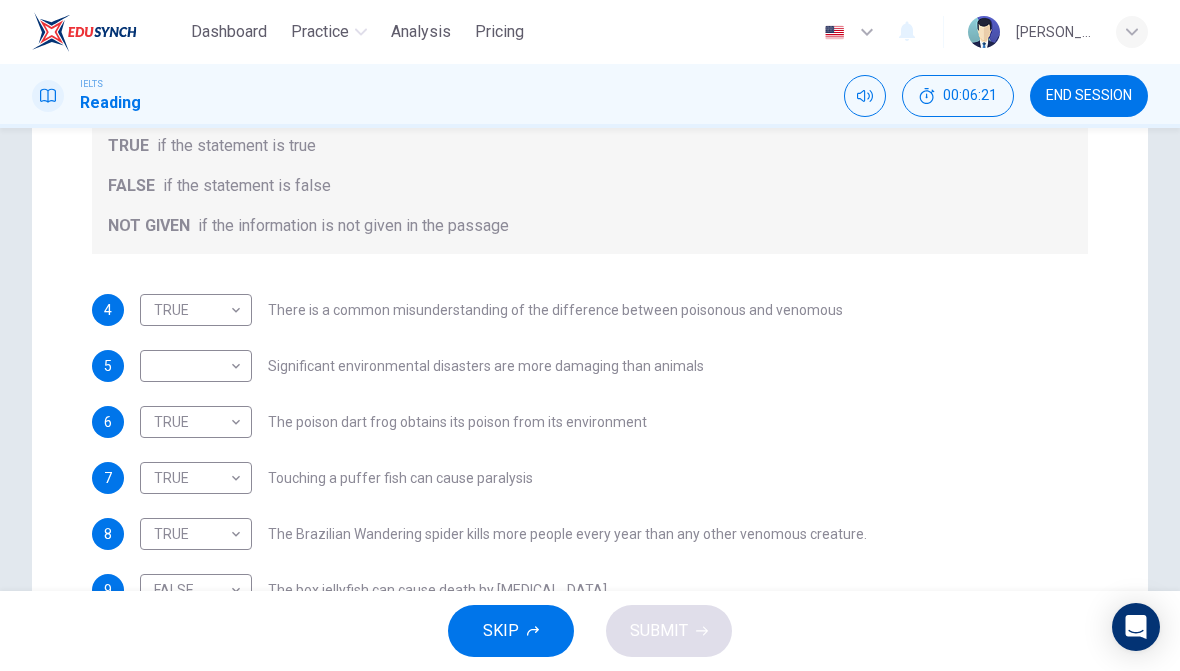 scroll, scrollTop: 360, scrollLeft: 0, axis: vertical 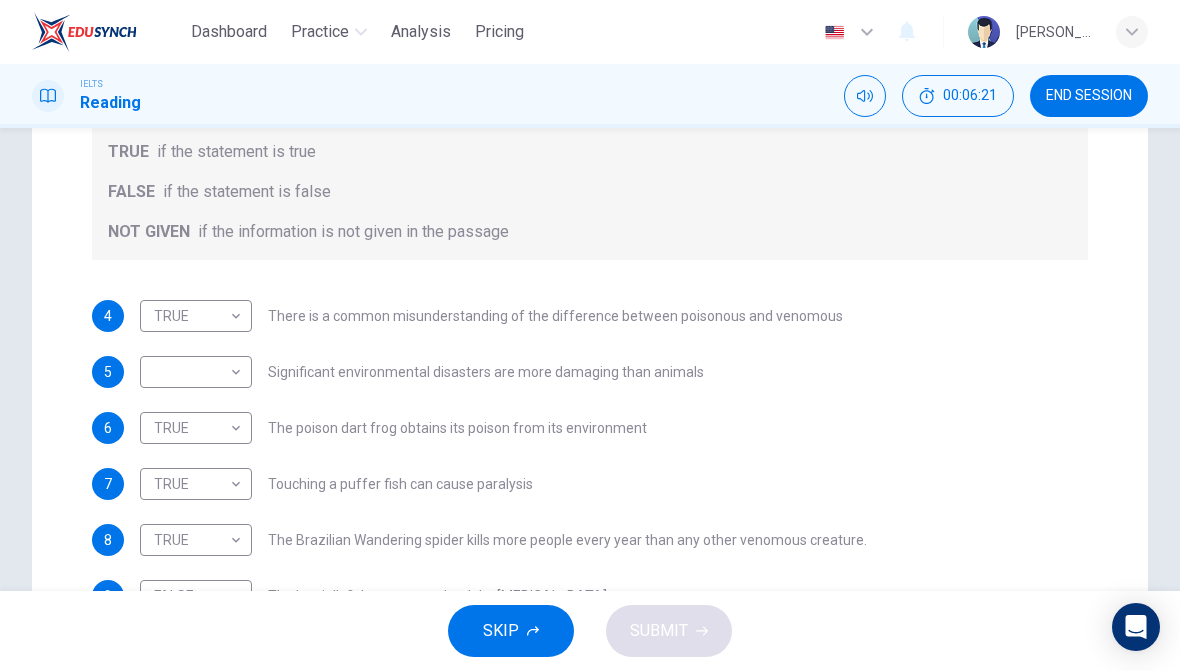 click on "Dashboard Practice Analysis Pricing English en ​ Masryaudhatul Najeeha bt Mohd Syarul IELTS Reading 00:06:21 END SESSION Question Passage Questions 4 - 10 Do the following statements agree with the information given in the Reading Passage?
In the boxes below, on your answer sheet write TRUE if the statement is true FALSE if the statement is false NOT GIVEN if the information is not given in the passage 4 TRUE TRUE ​ There is a common misunderstanding of the difference between poisonous and venomous 5 ​ ​ Significant environmental disasters are more damaging than animals 6 TRUE TRUE ​ The poison dart frog obtains its poison from its environment 7 TRUE TRUE ​ Touching a puffer fish can cause paralysis 8 TRUE TRUE ​ The Brazilian Wandering spider kills more people every year than any other venomous creature. 9 FALSE FALSE ​ The box jellyfish can cause death by drowning 10 FALSE FALSE ​ The tentacles on a box jellyfish are used for movement Poisonous Animals CLICK TO ZOOM Click to Zoom 1 2 3 4" at bounding box center [590, 335] 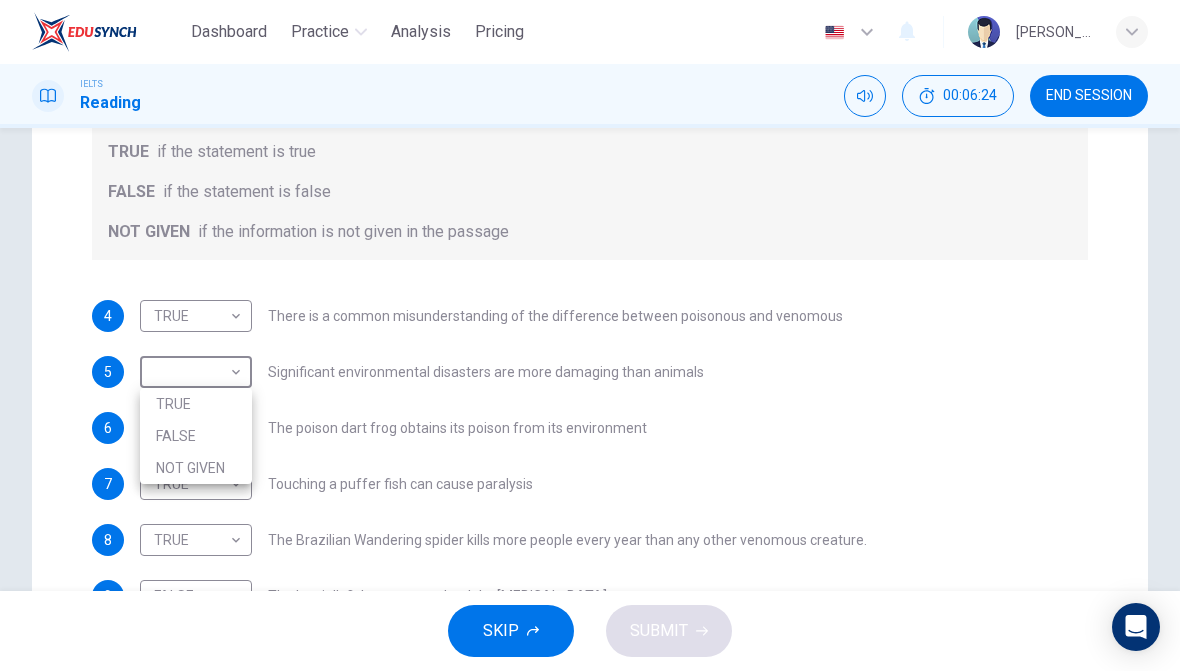 click on "FALSE" at bounding box center (196, 436) 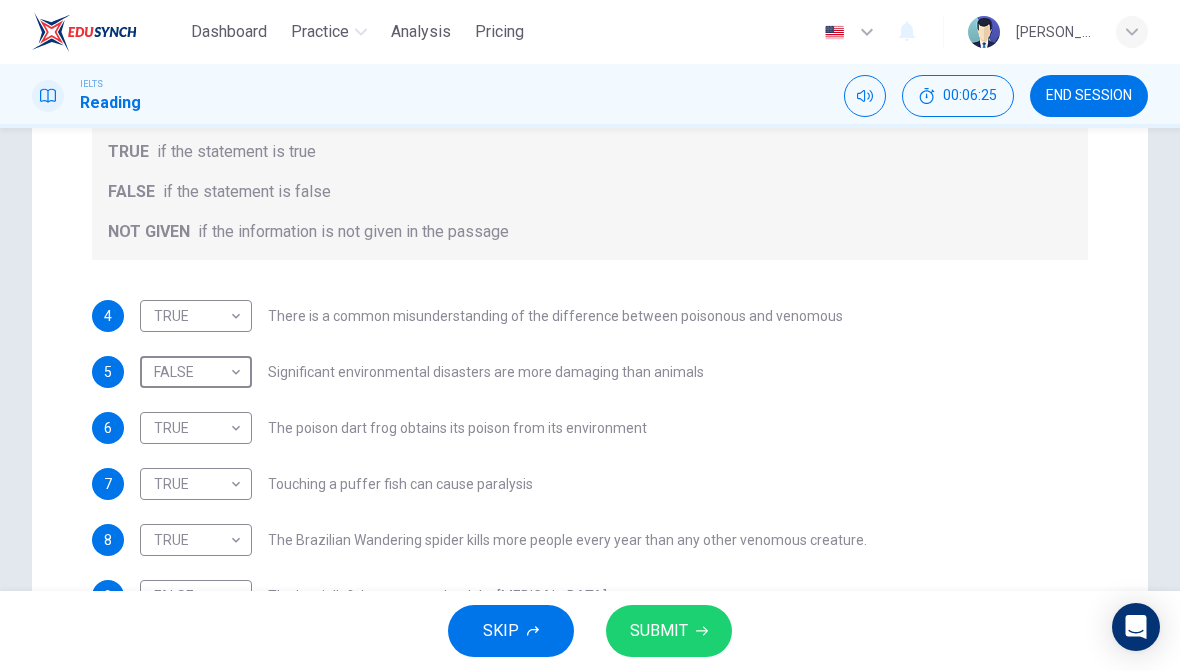 click on "SUBMIT" at bounding box center [659, 631] 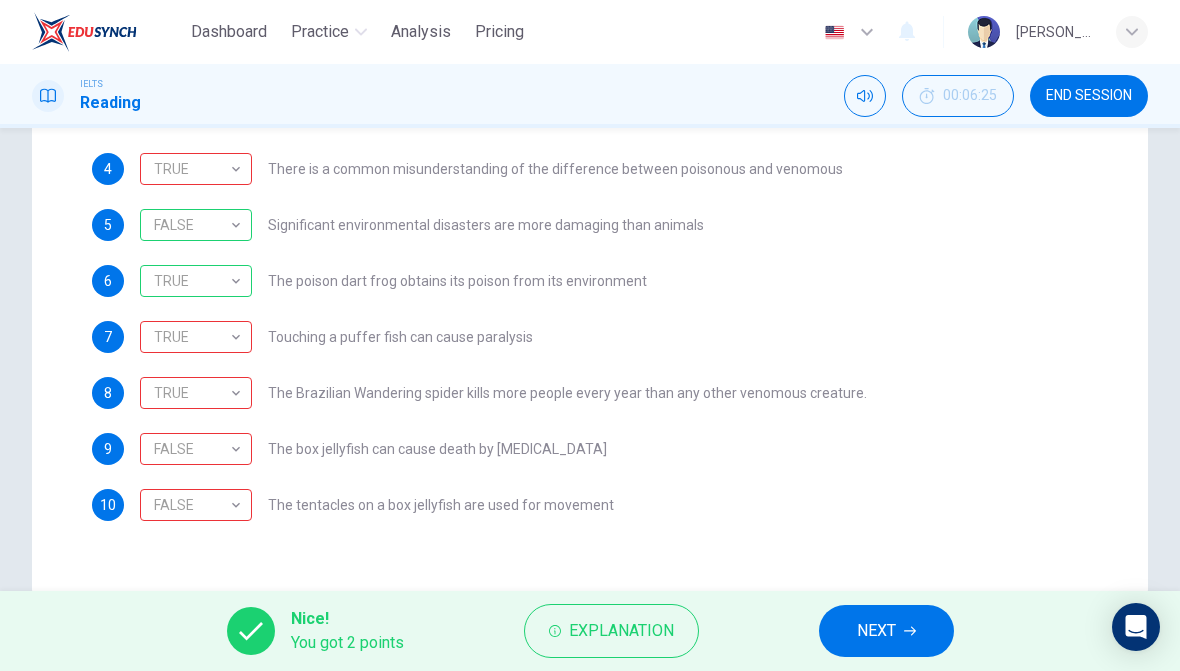 scroll, scrollTop: 489, scrollLeft: 0, axis: vertical 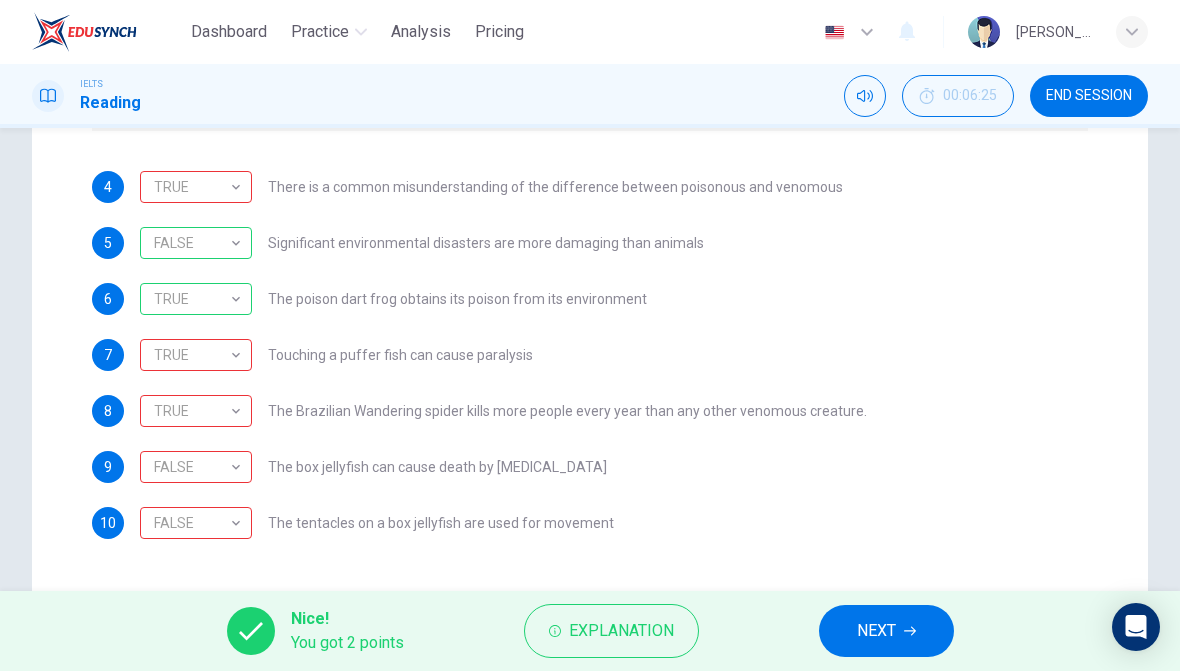 click on "TRUE" at bounding box center (192, 187) 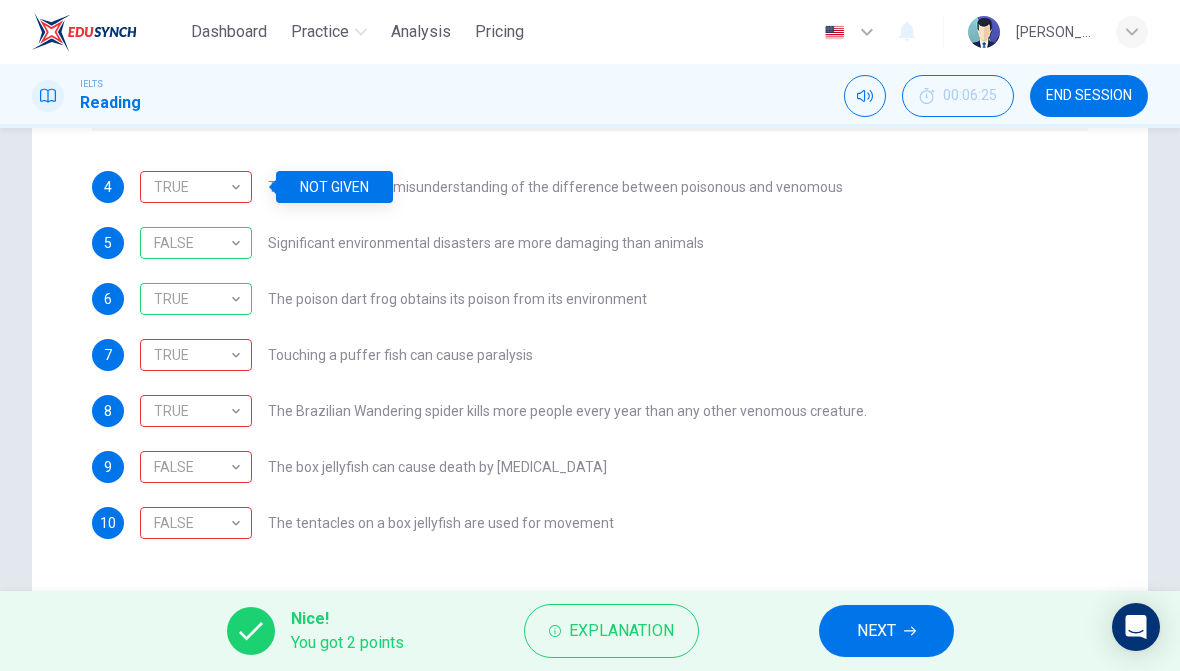 click on "8 TRUE TRUE ​ The Brazilian Wandering spider kills more people every year than any other venomous creature." at bounding box center (590, 411) 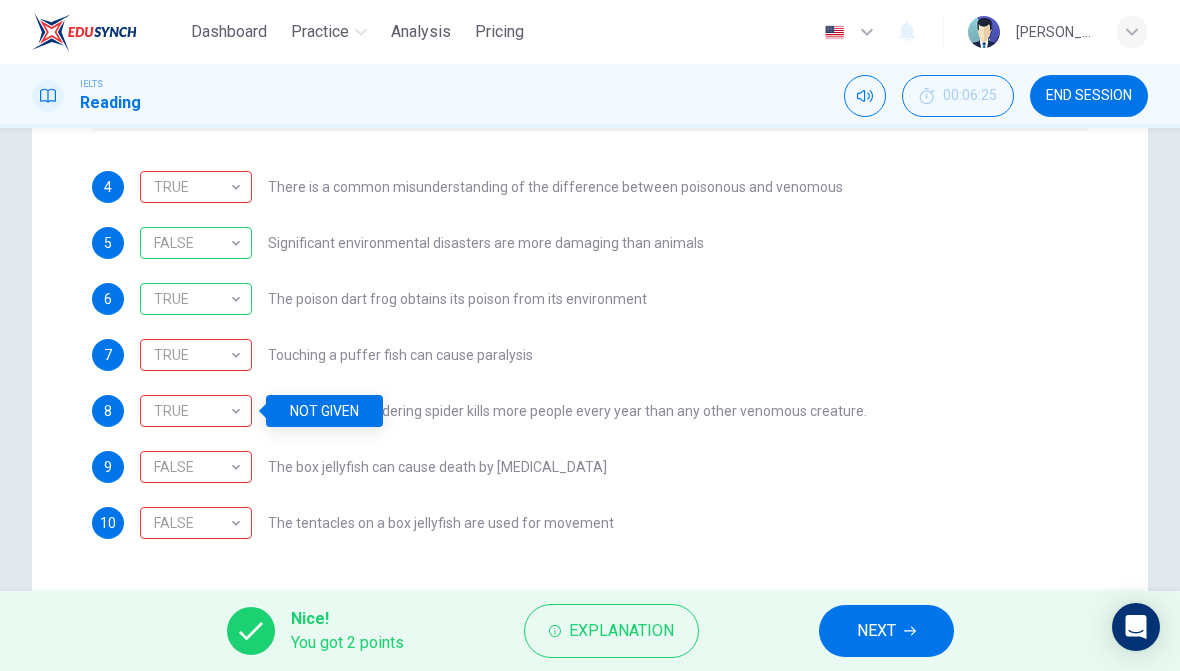 click on "TRUE" at bounding box center (192, 355) 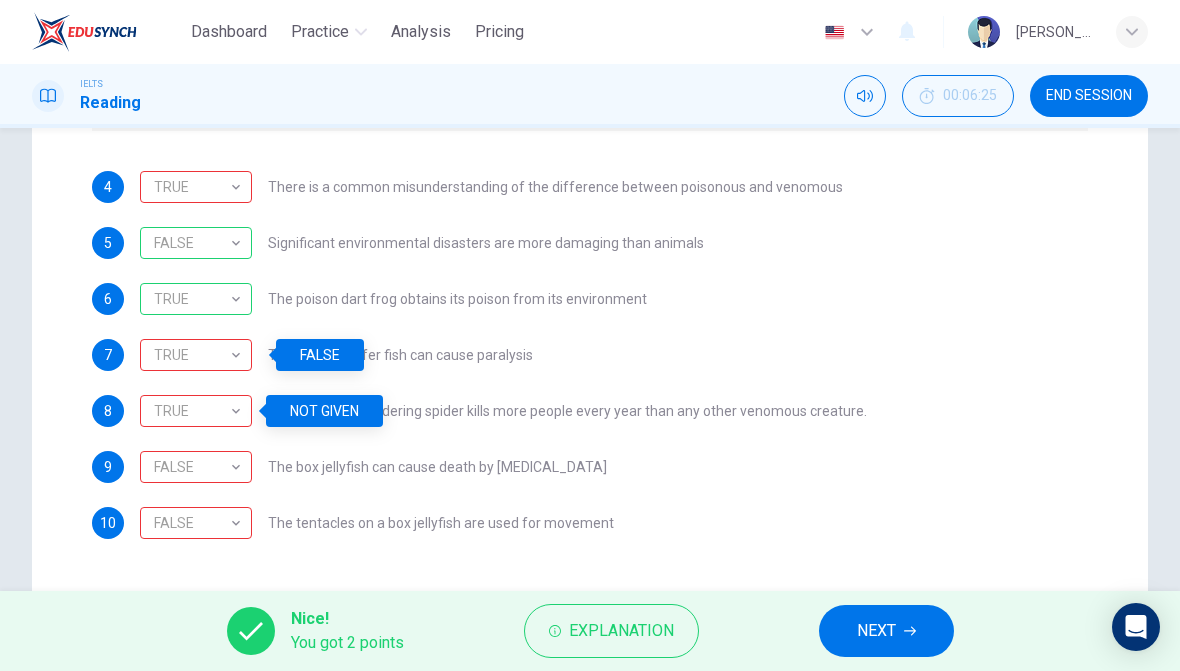click on "7 TRUE TRUE ​ Touching a puffer fish can cause paralysis" at bounding box center (590, 355) 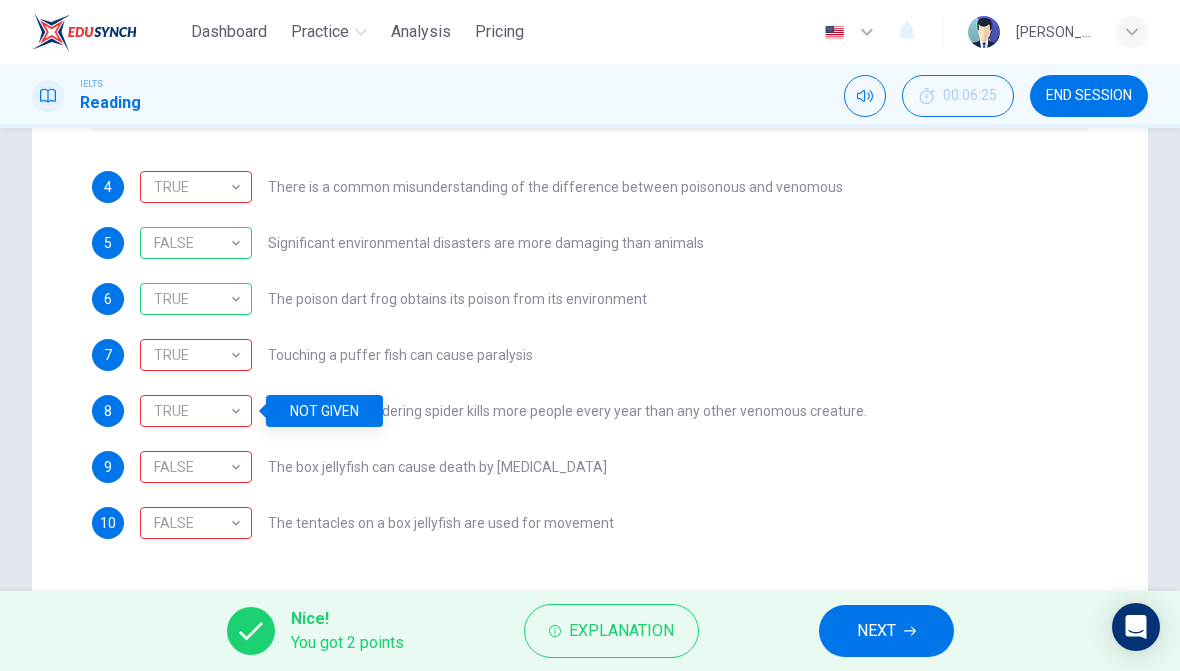 click on "TRUE" at bounding box center (192, 411) 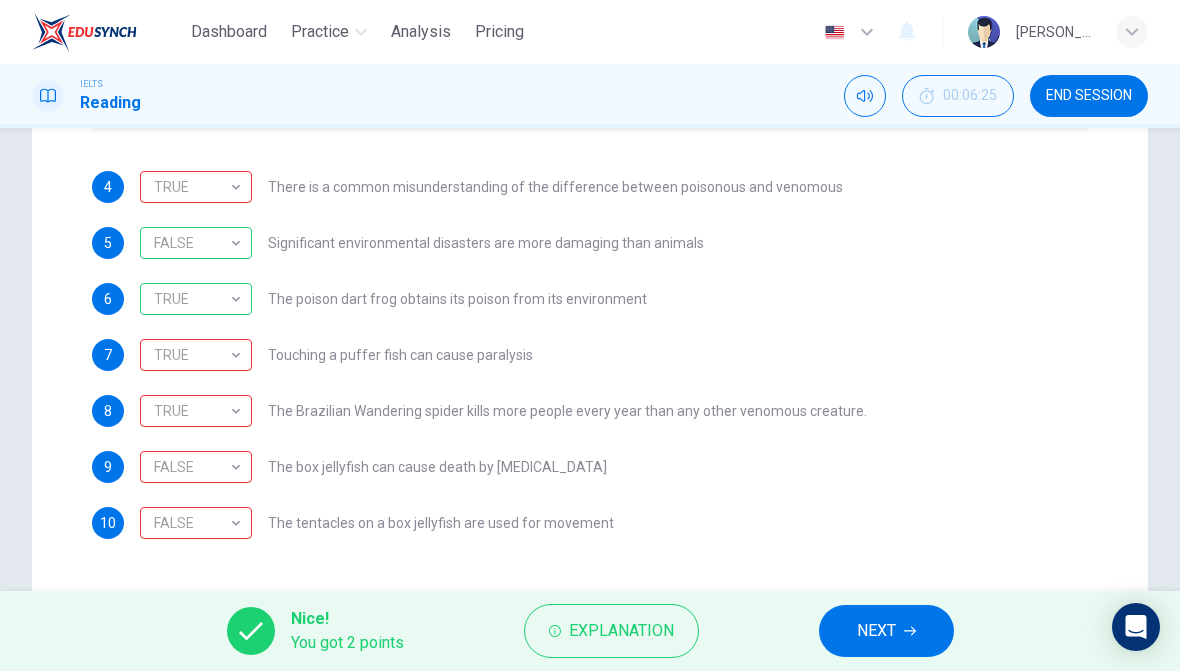 click on "TRUE" at bounding box center (192, 411) 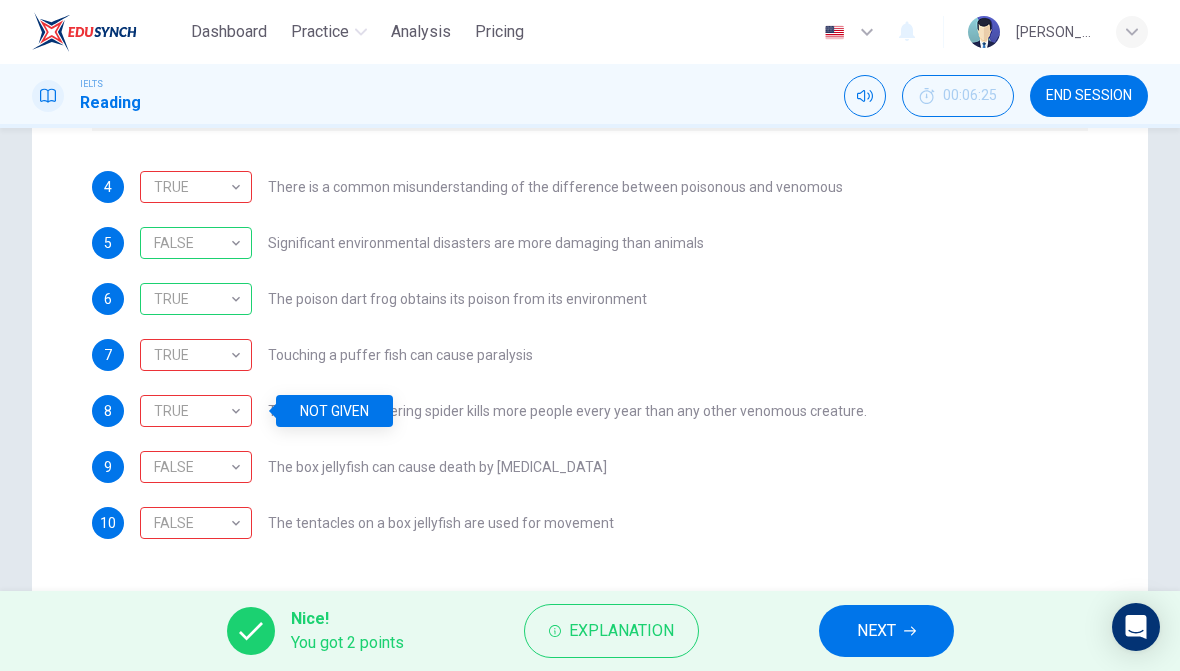 click on "TRUE" at bounding box center (192, 411) 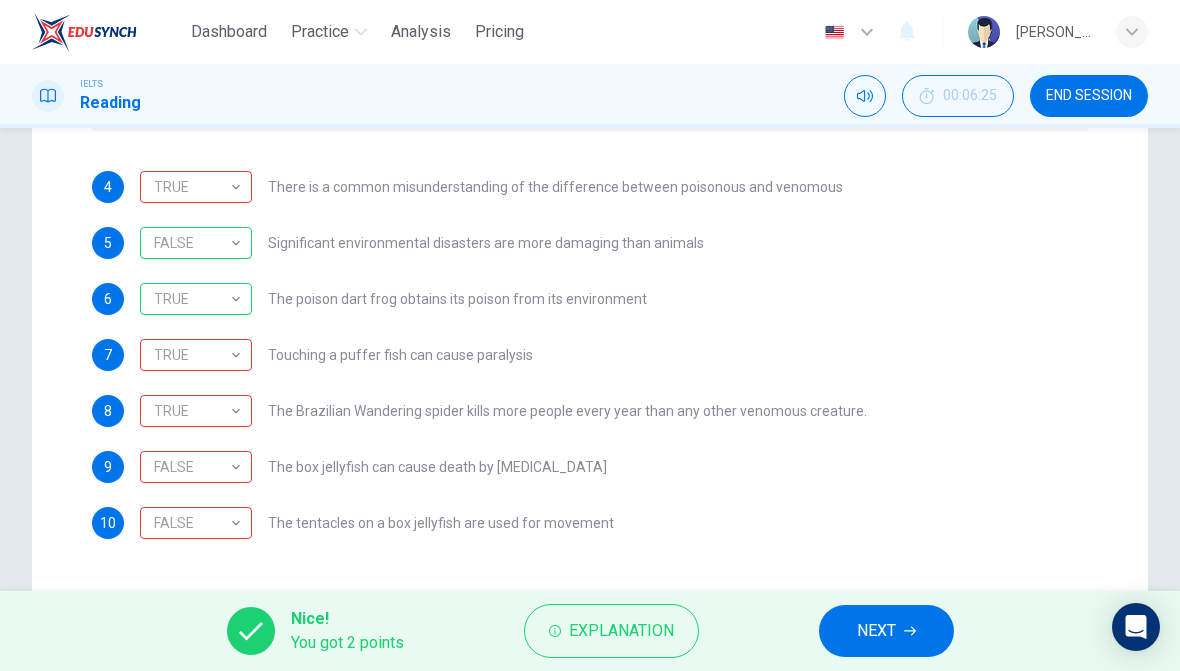 click on "FALSE FALSE ​" at bounding box center (196, 467) 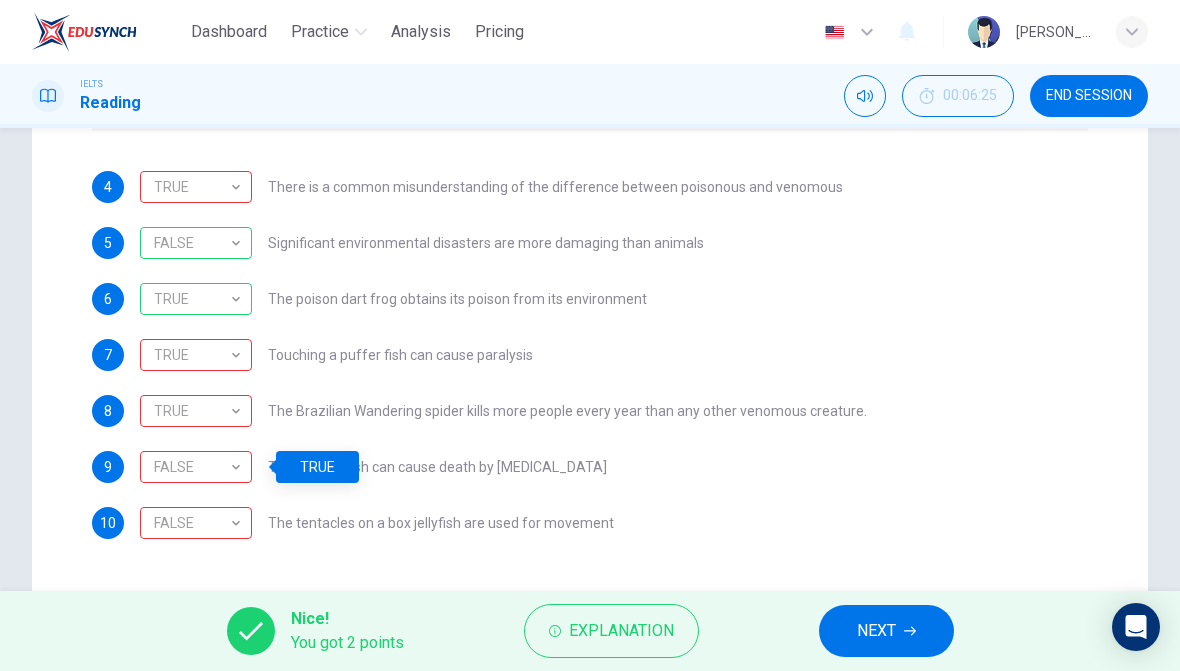 click on "FALSE" at bounding box center (192, 467) 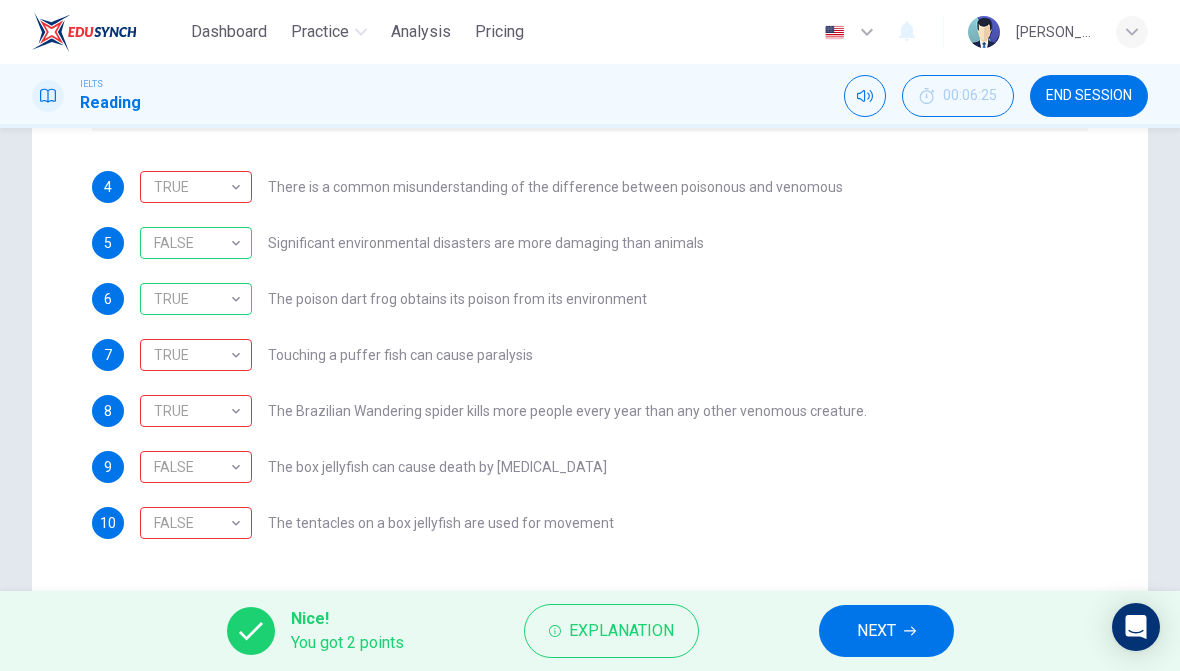 click on "FALSE" at bounding box center [192, 523] 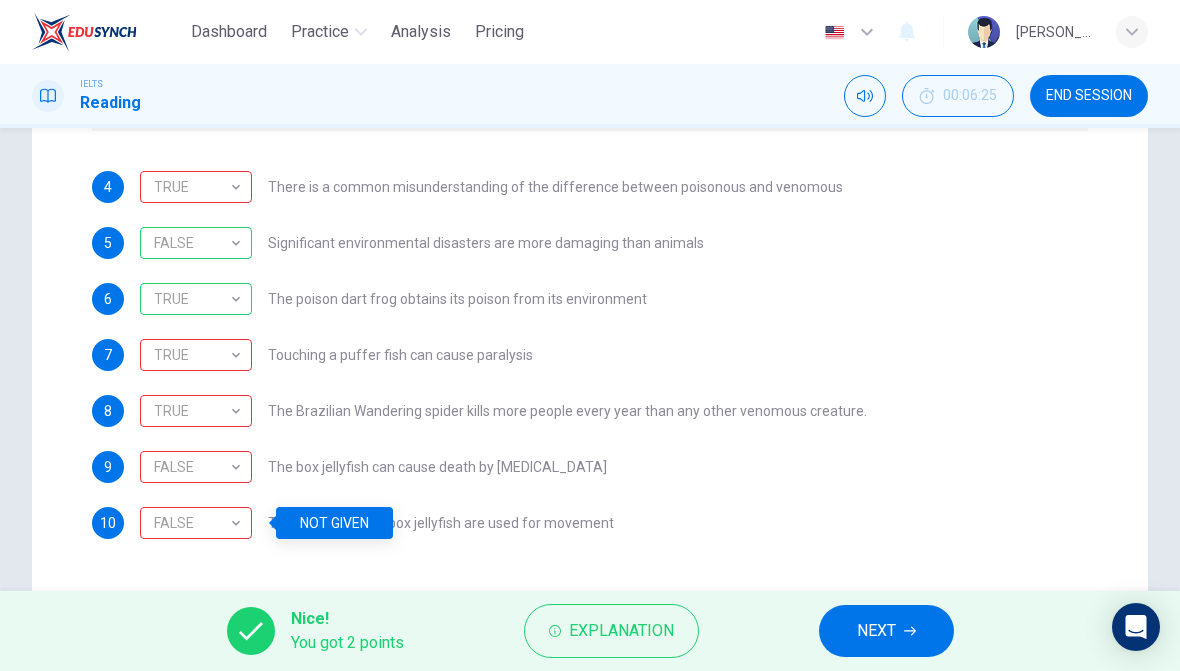 click on "FALSE" at bounding box center (192, 523) 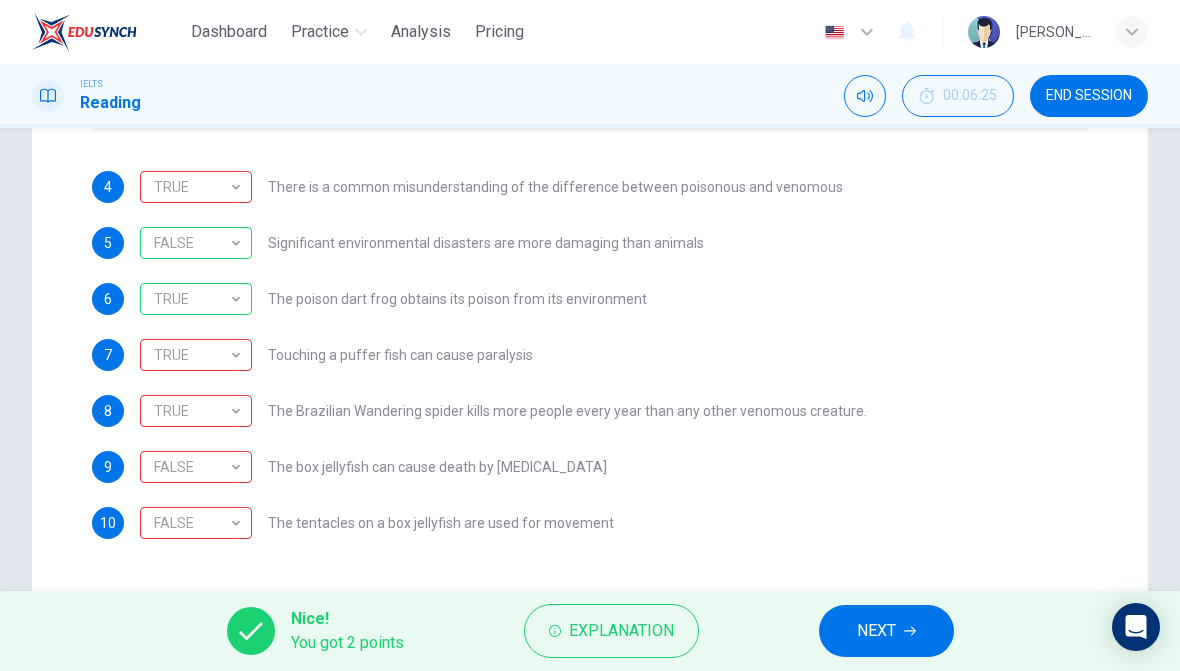 click on "NEXT" at bounding box center [886, 631] 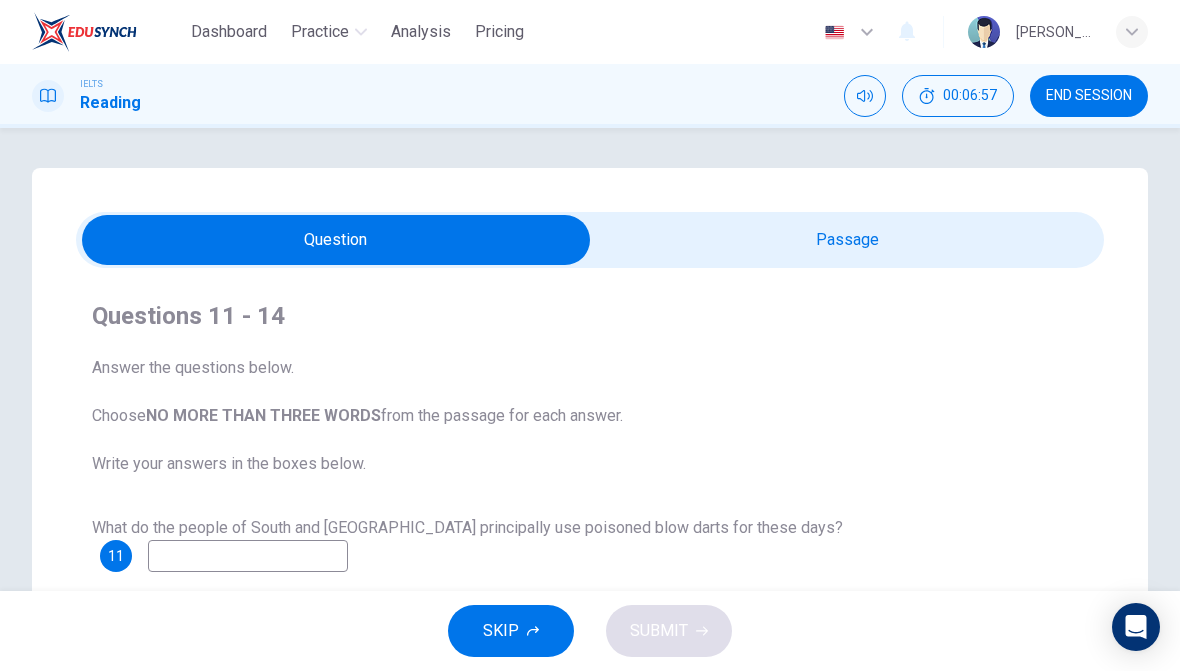 scroll, scrollTop: -1, scrollLeft: 0, axis: vertical 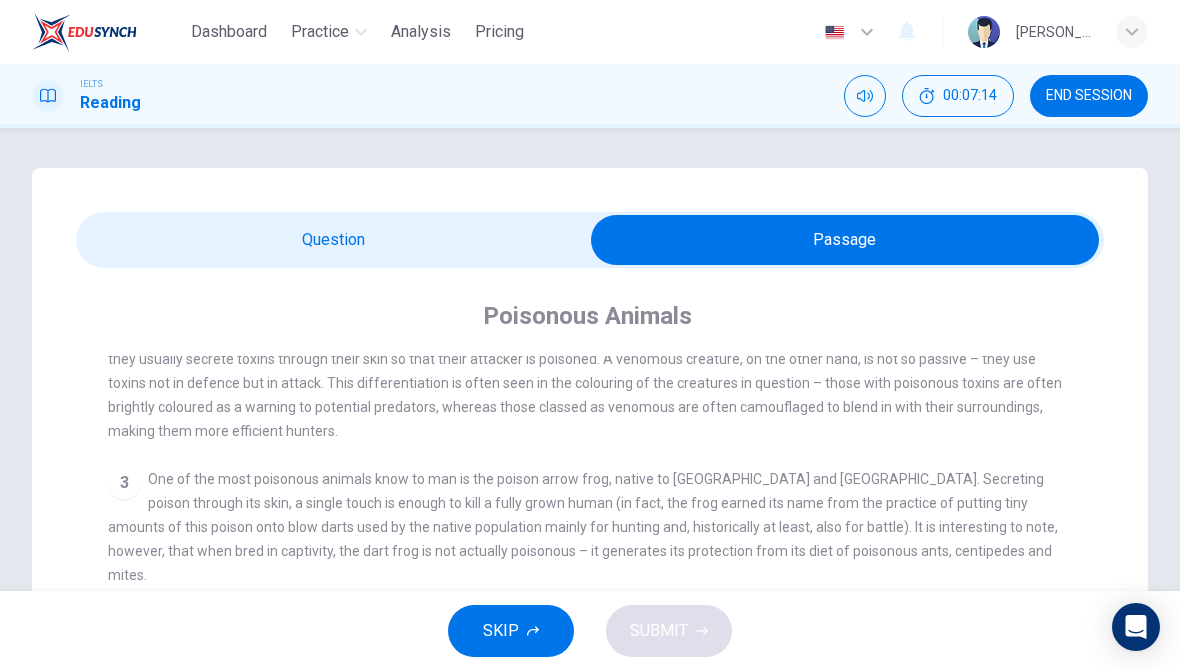 click at bounding box center [845, 240] 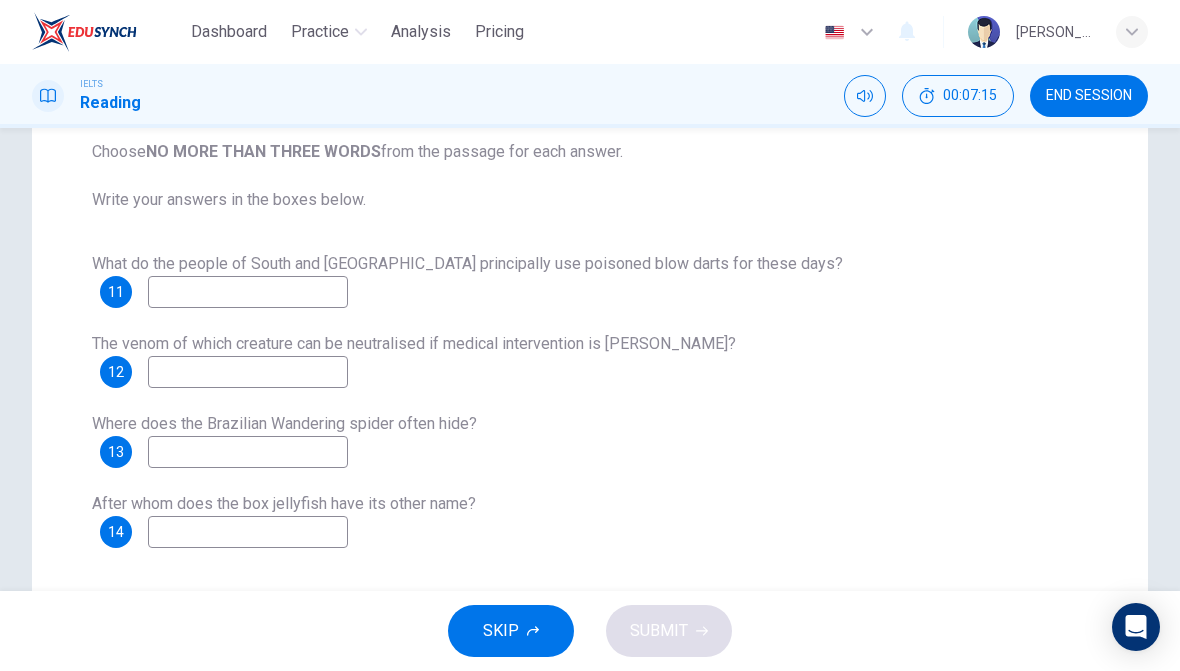 scroll, scrollTop: 271, scrollLeft: 0, axis: vertical 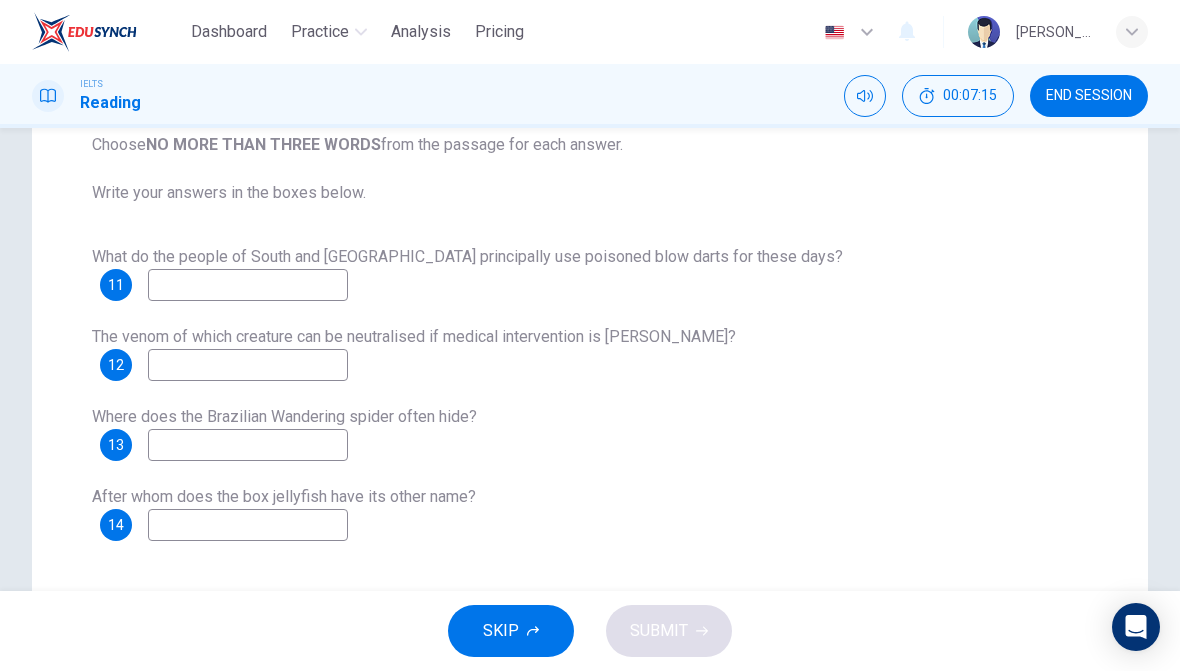 click at bounding box center (248, 285) 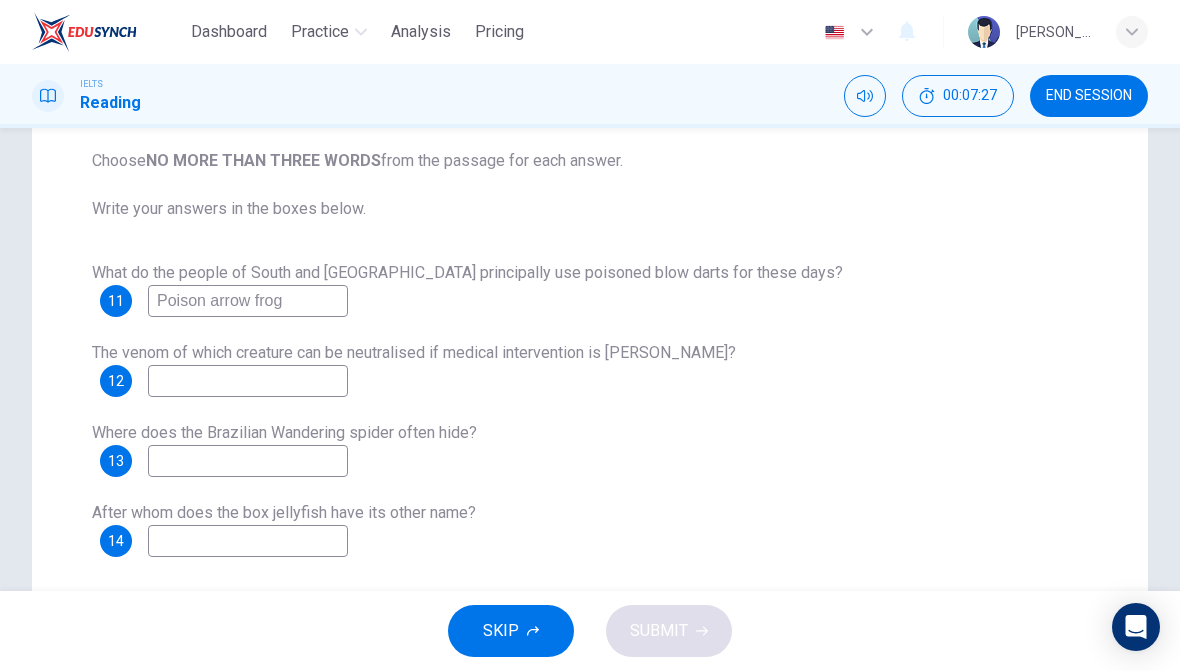 scroll, scrollTop: 243, scrollLeft: 0, axis: vertical 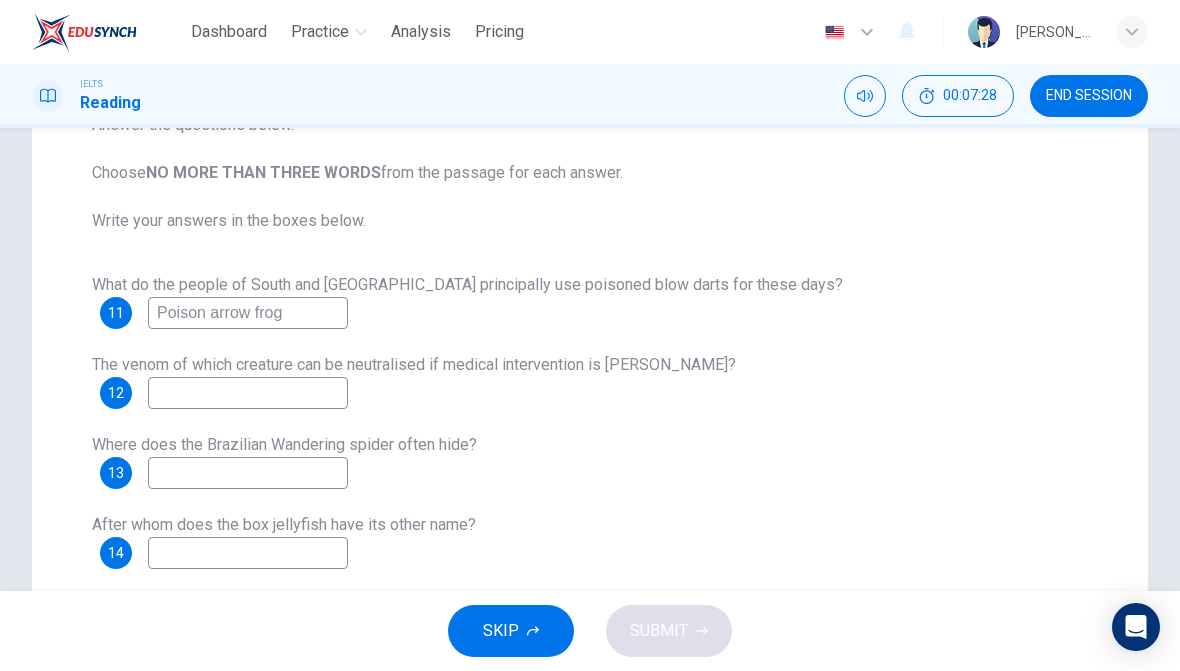 type on "Poison arrow frog" 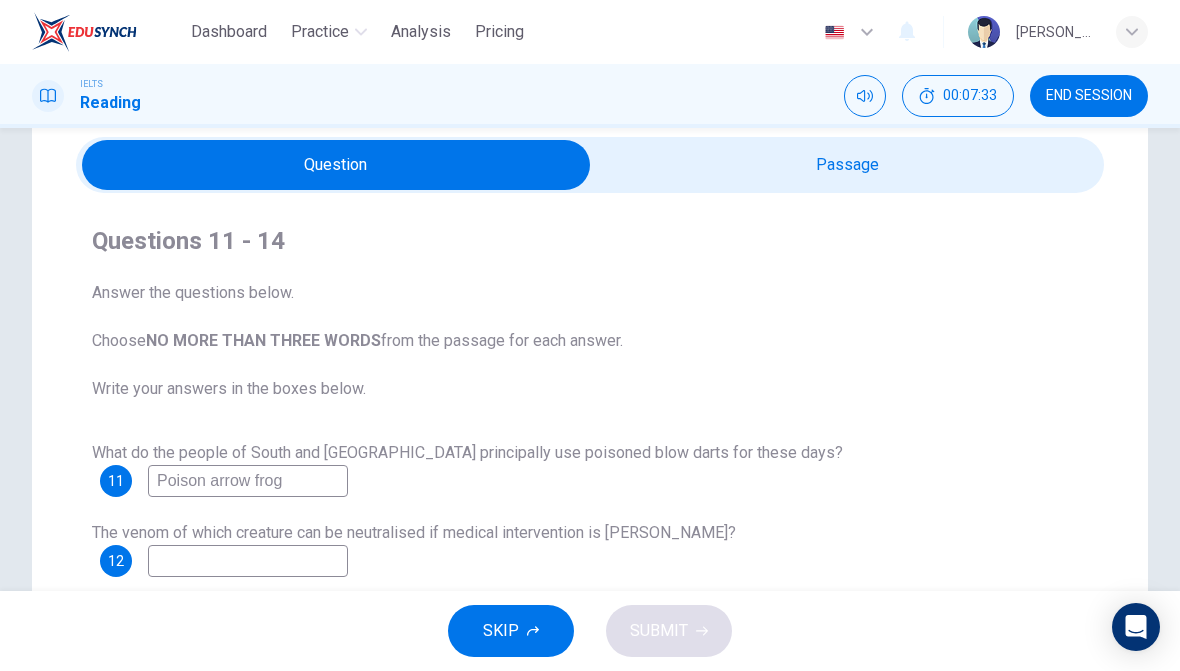 scroll, scrollTop: 68, scrollLeft: 0, axis: vertical 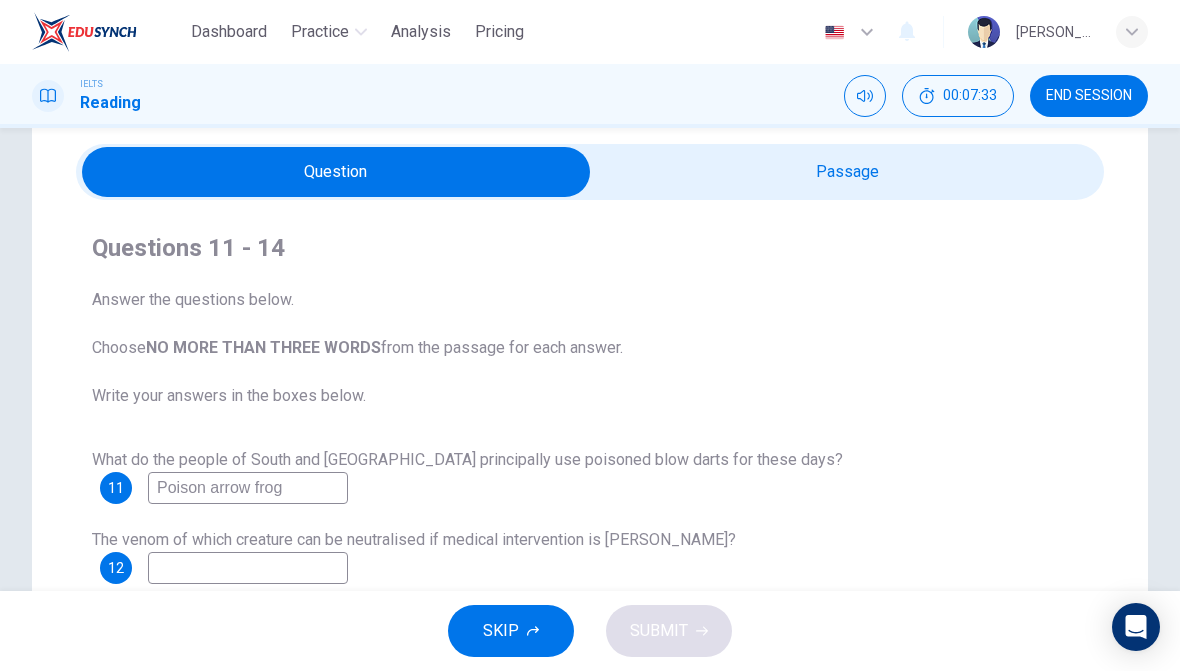 click at bounding box center [336, 172] 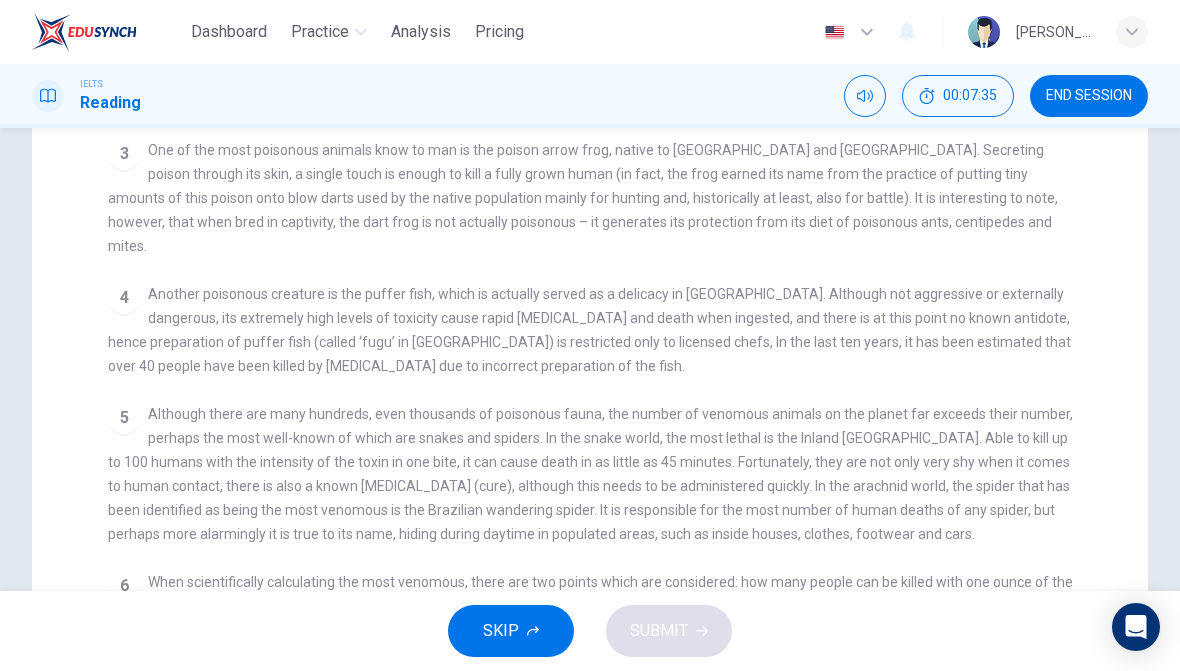 click on "Although there are many hundreds, even thousands of poisonous fauna, the number of venomous animals on the planet far exceeds their number, perhaps the most well-known of which are snakes and spiders. In the snake world, the most lethal is the Inland Taipan. Able to kill up to 100 humans with the intensity of the toxin in one bite, it can cause death in as little as 45 minutes. Fortunately, they are not only very shy when it comes to human contact, there is also a known antivenin (cure), although this needs to be administered quickly. In the arachnid world, the spider that has been identified as being the most venomous is the Brazilian wandering spider. It is responsible for the most number of human deaths of any spider, but perhaps more alarmingly it is true to its name, hiding during daytime in populated areas, such as inside houses, clothes, footwear and cars." at bounding box center (590, 474) 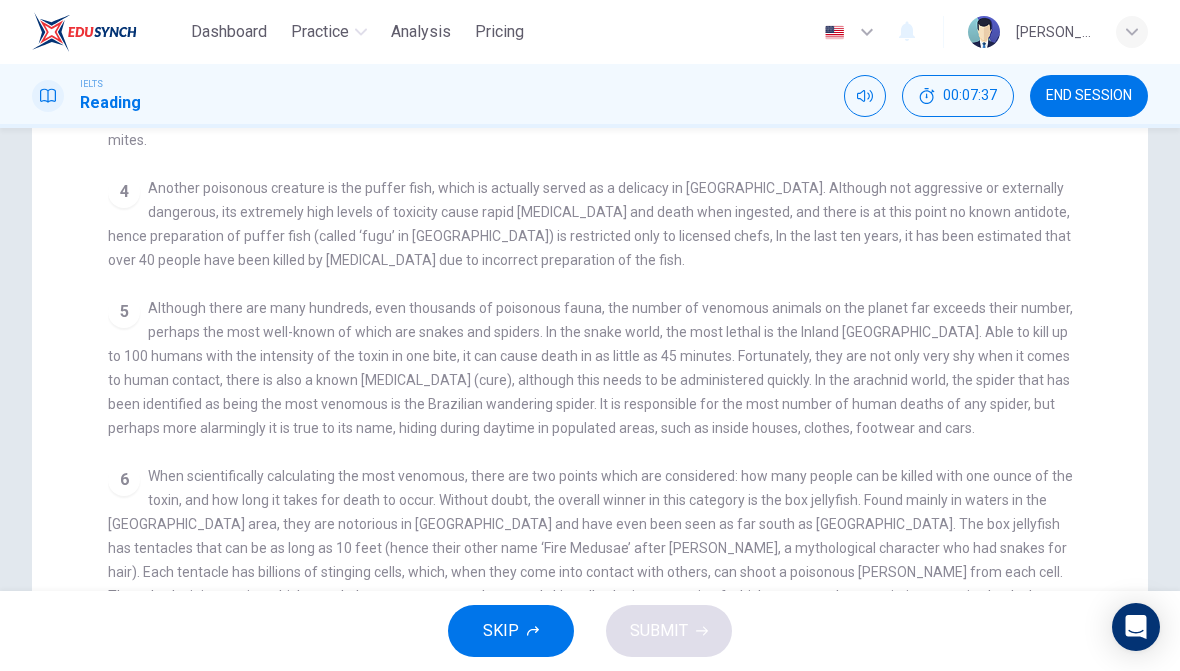 scroll, scrollTop: 436, scrollLeft: 0, axis: vertical 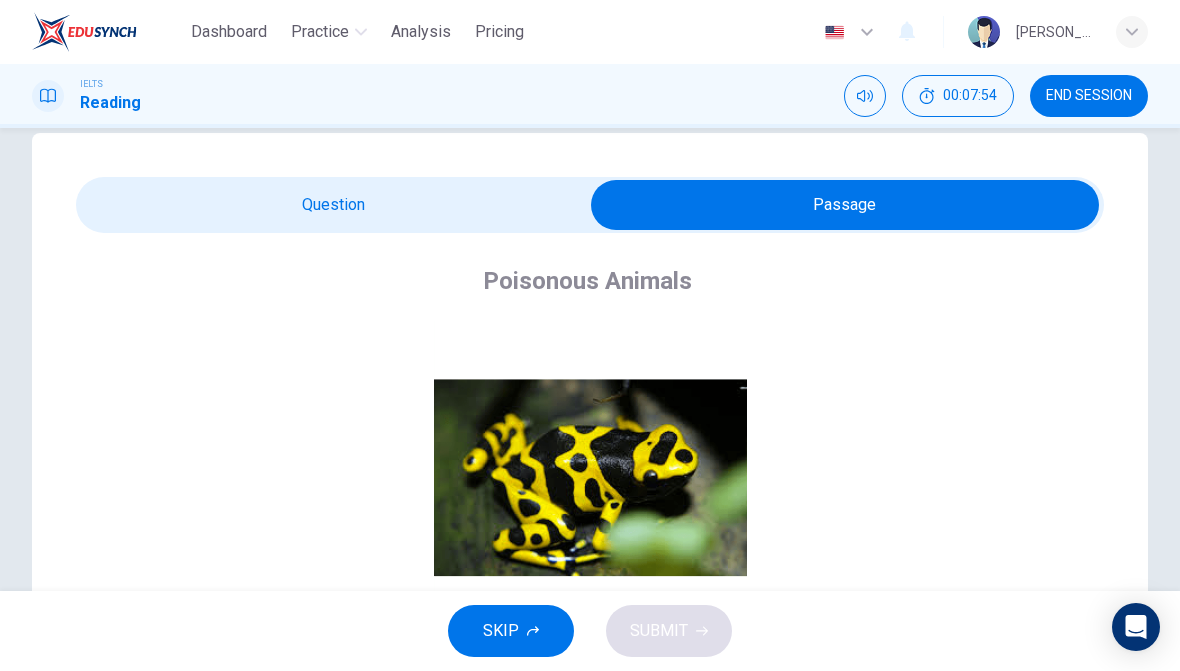 click at bounding box center [845, 205] 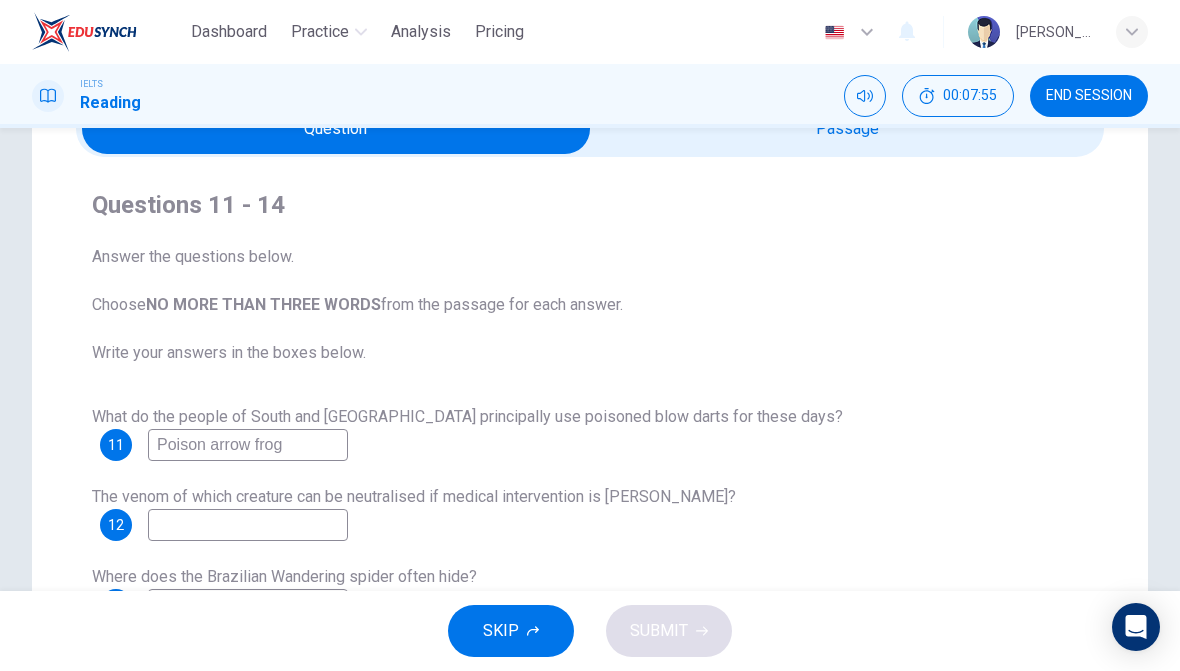 scroll, scrollTop: 213, scrollLeft: 0, axis: vertical 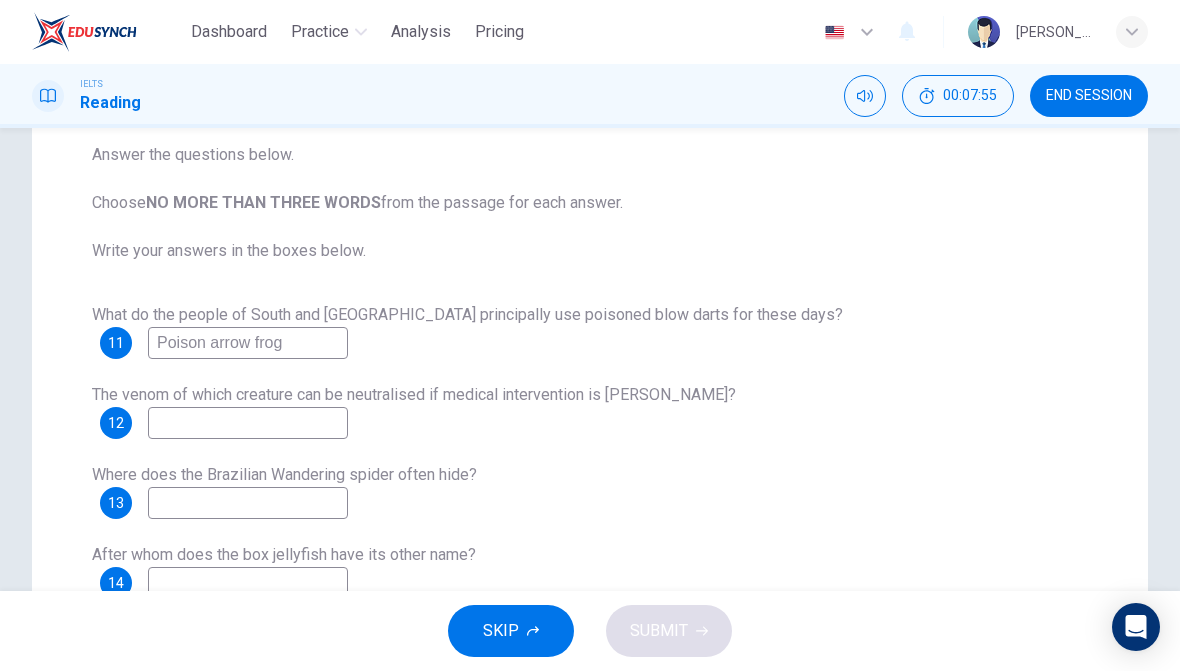 click at bounding box center [248, 423] 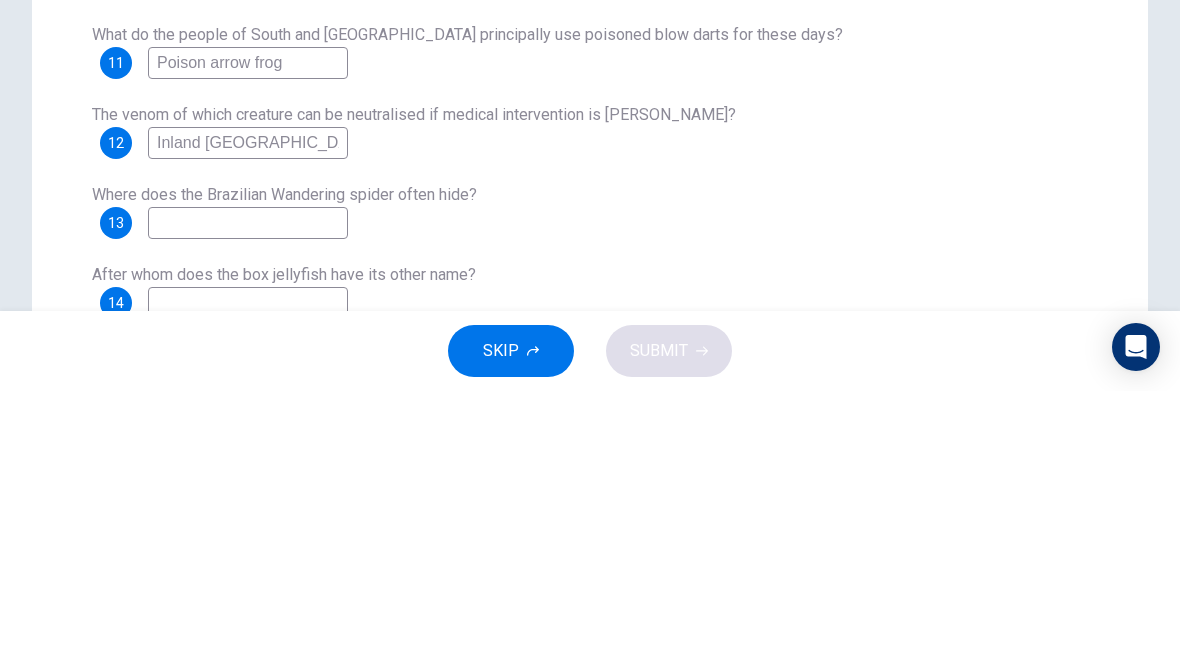 type on "Inland Taipan" 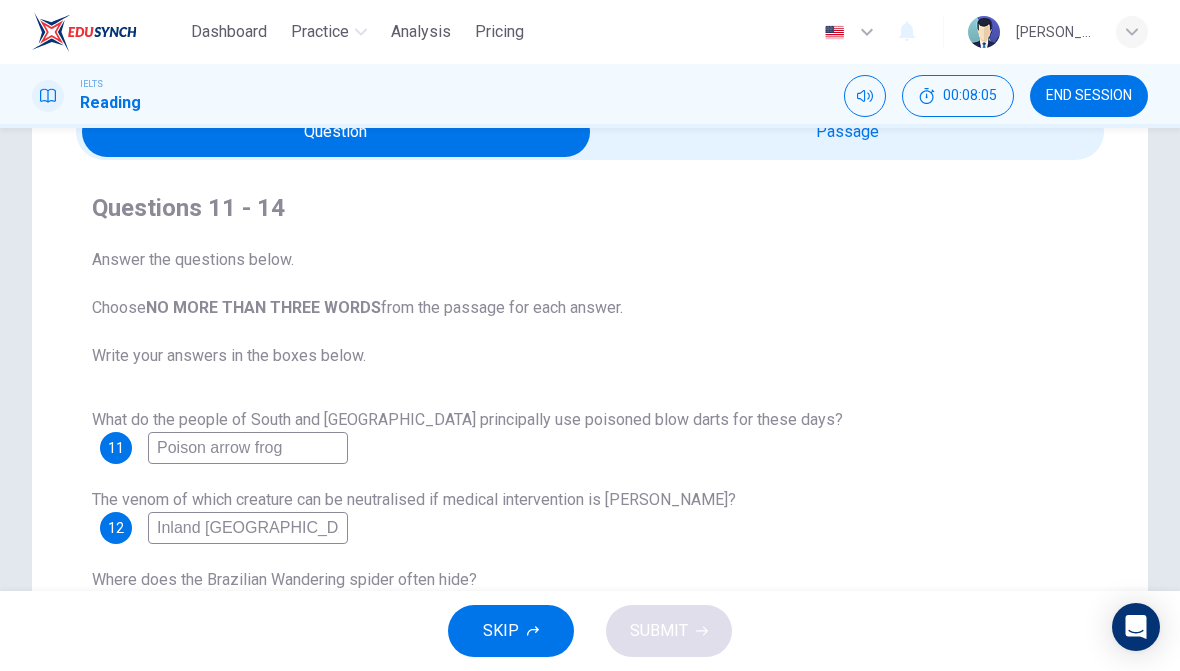 scroll, scrollTop: 83, scrollLeft: 0, axis: vertical 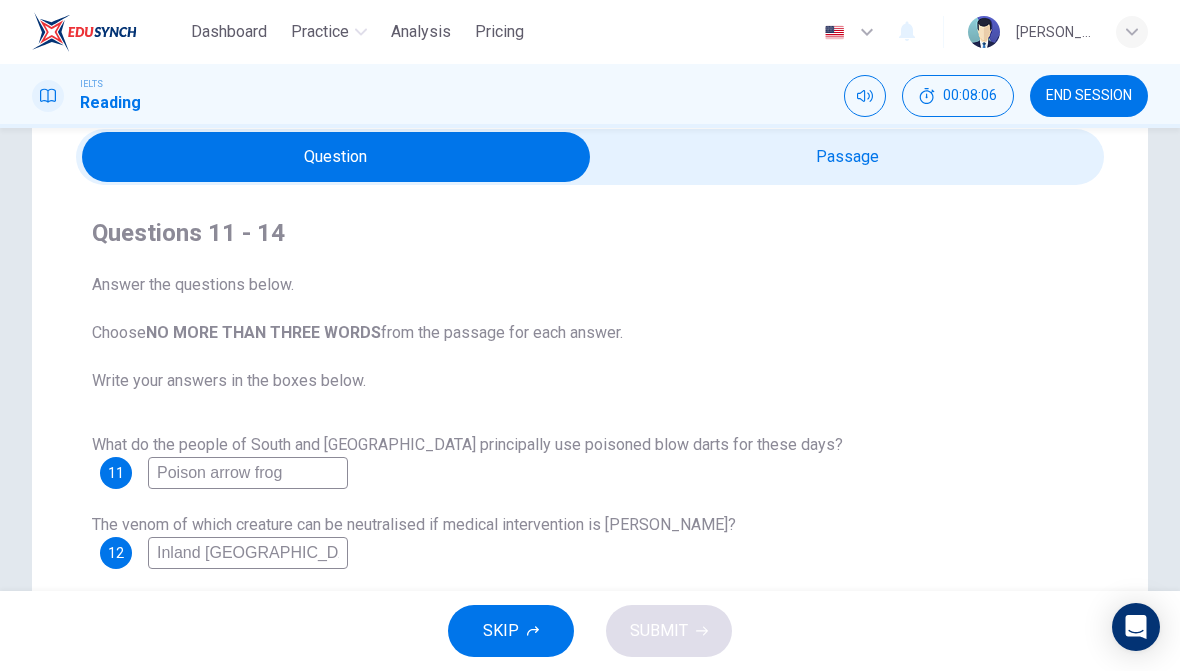 click at bounding box center [336, 157] 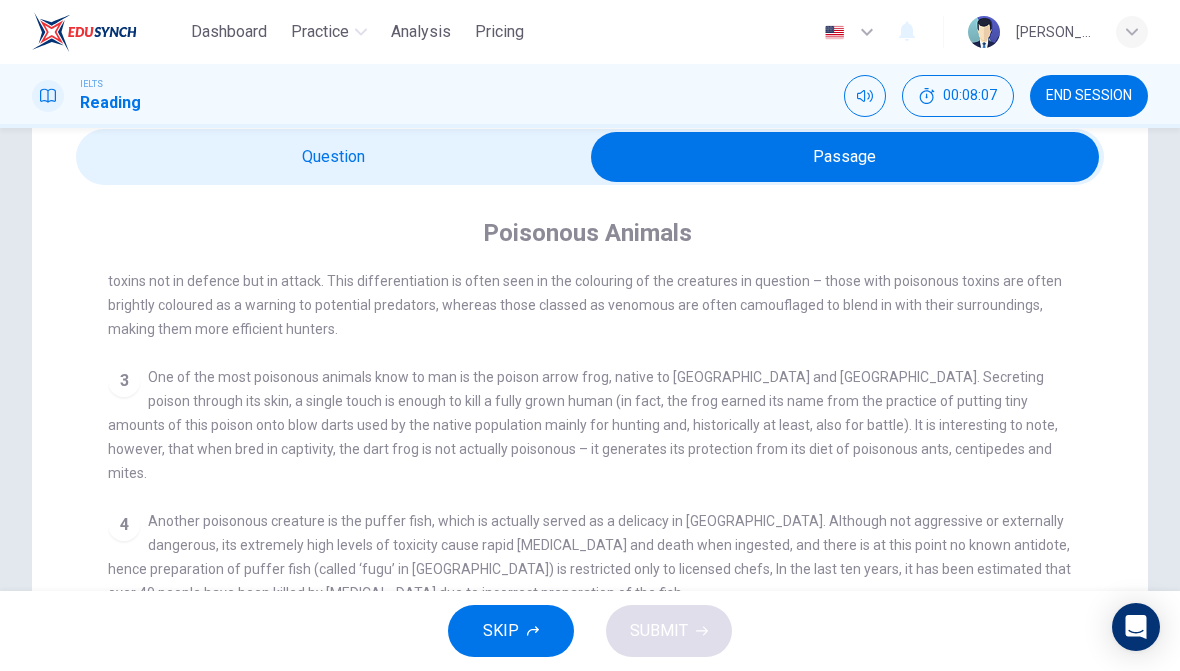 scroll, scrollTop: 548, scrollLeft: 0, axis: vertical 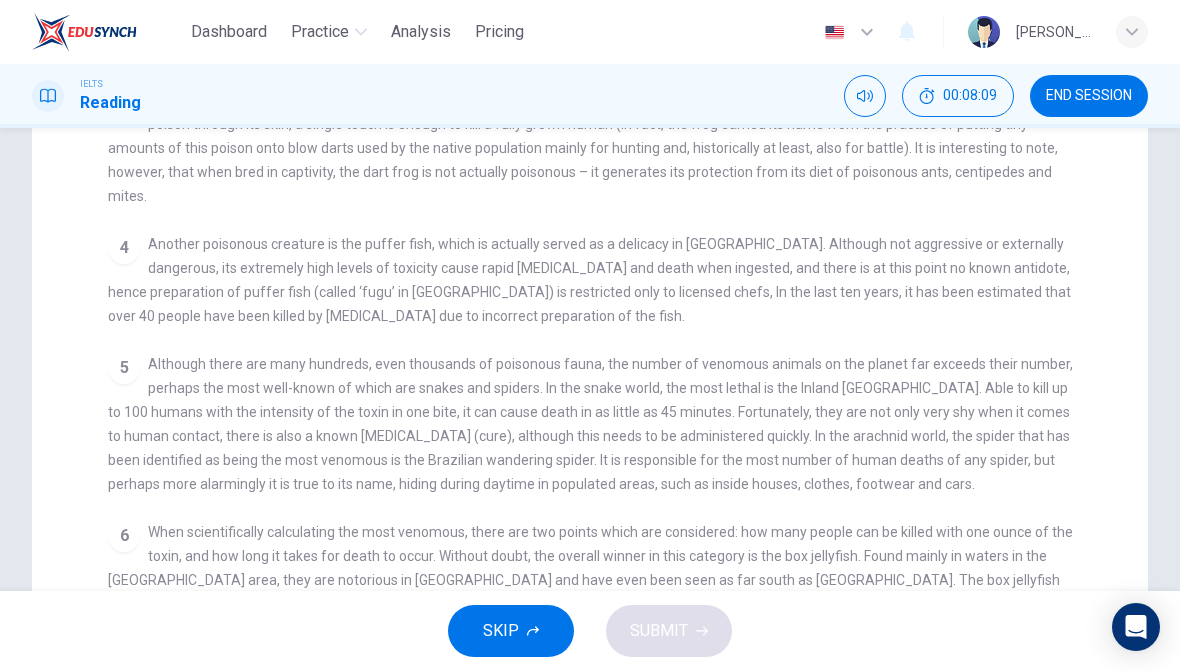 click on "CLICK TO ZOOM Click to Zoom 1 Often benign and beautiful, there are so many potential dangers, often lethal, hidden in the natural world that our continued existence on the planet is actually quite astounding. Earthquakes, tsunami and volcanoes are some of natures more cataclysmic risks, but fade in comparison to the dangers presented by the more aggressive flora and fauna around the world. 2 3 One of the most poisonous animals know to man is the poison arrow frog, native to Central and South America. Secreting poison through its skin, a single touch is enough to kill a fully grown human (in fact, the frog earned its name from the practice of putting tiny amounts of this poison onto blow darts used by the native population mainly for hunting and, historically at least, also for battle). It is interesting to note, however, that when bred in captivity, the dart frog is not actually poisonous – it generates its protection from its diet of poisonous ants, centipedes and mites. 4 5 6" at bounding box center (603, 335) 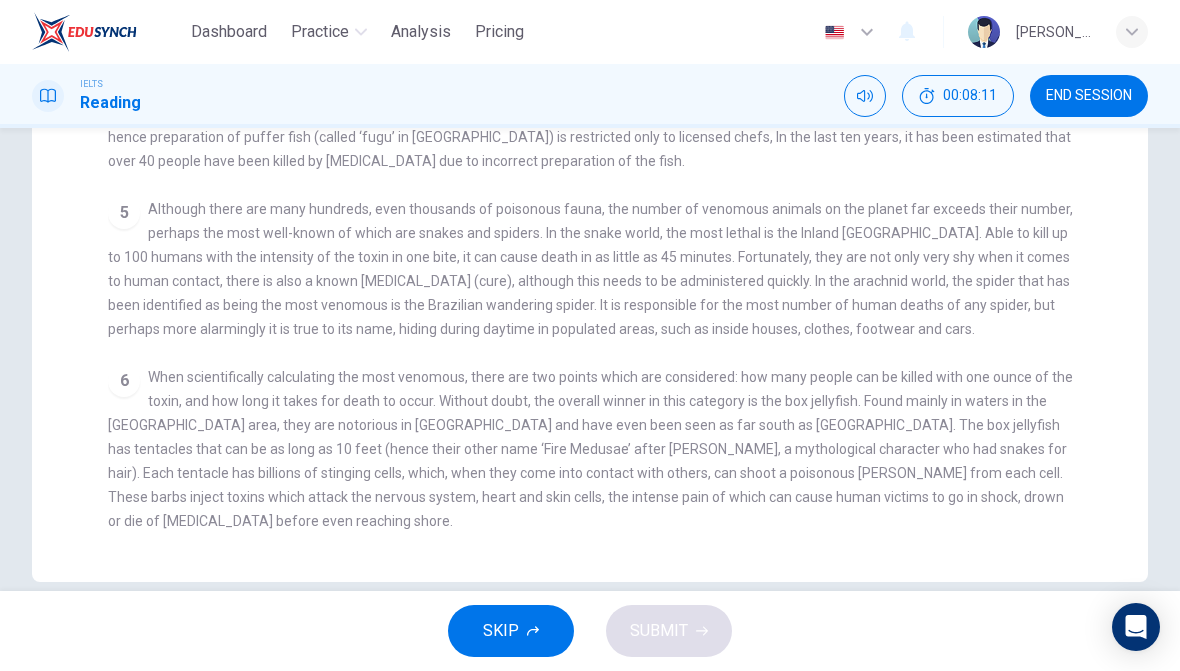scroll, scrollTop: 532, scrollLeft: 0, axis: vertical 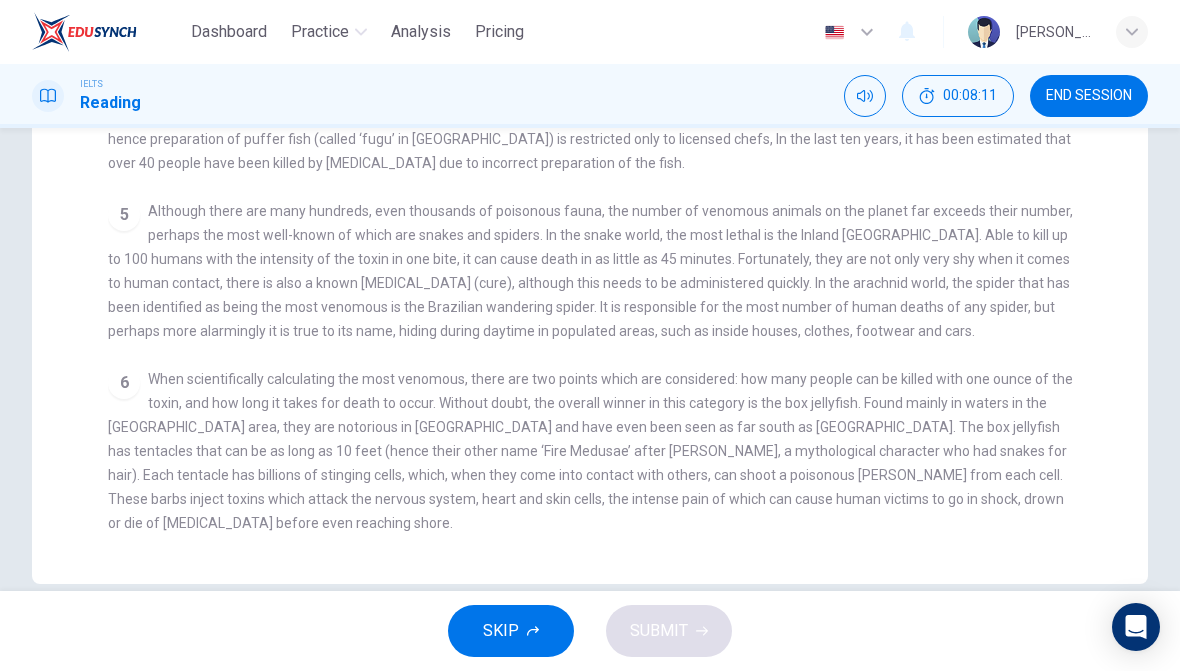click on "6 When scientifically calculating the most venomous, there are two points which are considered: how many people can be killed with one ounce of the toxin, and how long it takes for death to occur. Without doubt, the overall winner in this category is the box jellyfish. Found mainly in waters in the Indo-Pacific area, they are notorious in Australia and have even been seen as far south as New Zealand. The box jellyfish has tentacles that can be as long as 10 feet (hence their other name ‘Fire Medusae’ after Medusa, a mythological character who had snakes for hair). Each tentacle has billions of stinging cells, which, when they come into contact with others, can shoot a poisonous barb from each cell. These barbs inject toxins which attack the nervous system, heart and skin cells, the intense pain of which can cause human victims to go in shock, drown or die of heart failure before even reaching shore." at bounding box center (590, 451) 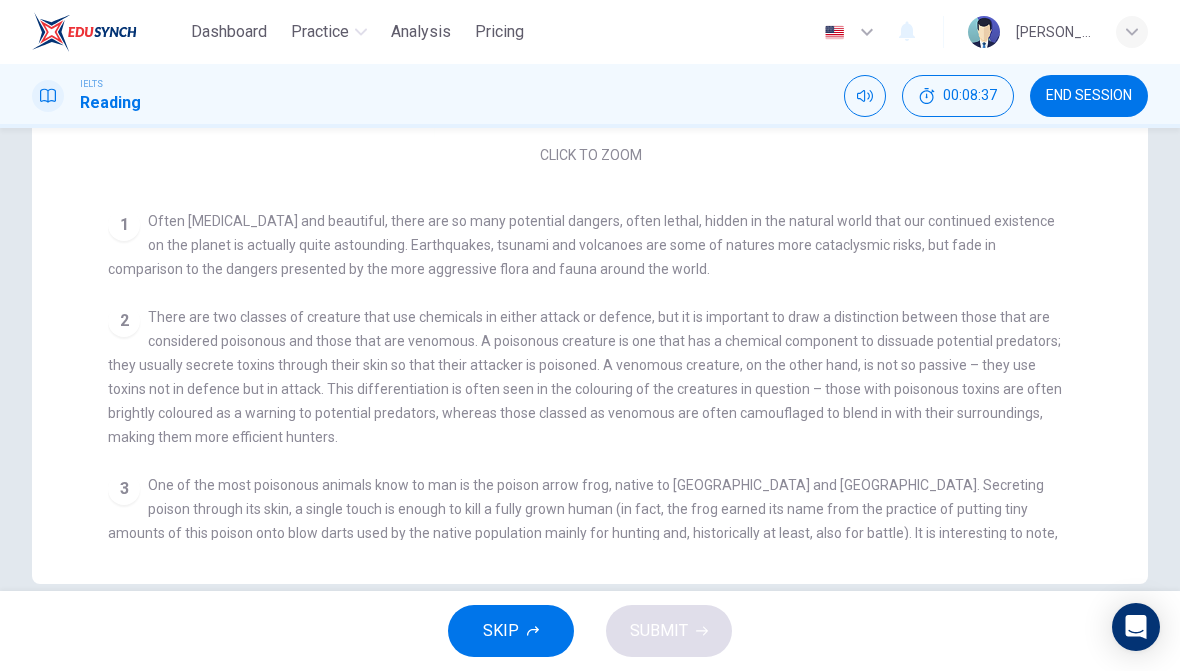 scroll, scrollTop: 0, scrollLeft: 0, axis: both 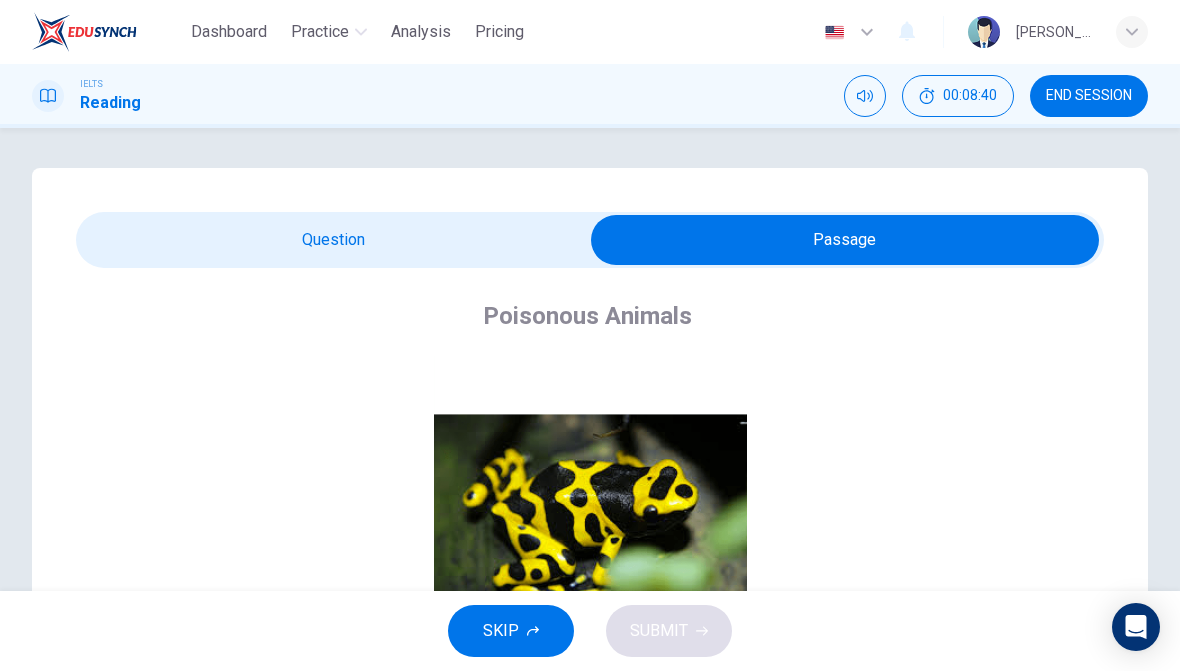 click at bounding box center [845, 240] 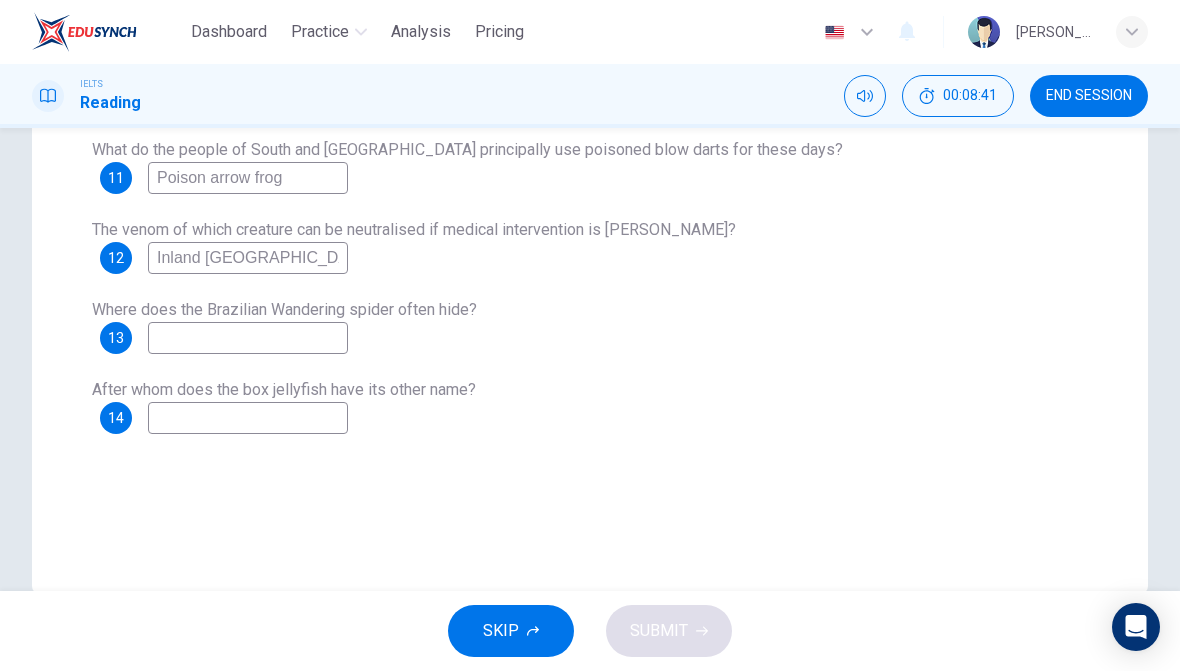 scroll, scrollTop: 400, scrollLeft: 0, axis: vertical 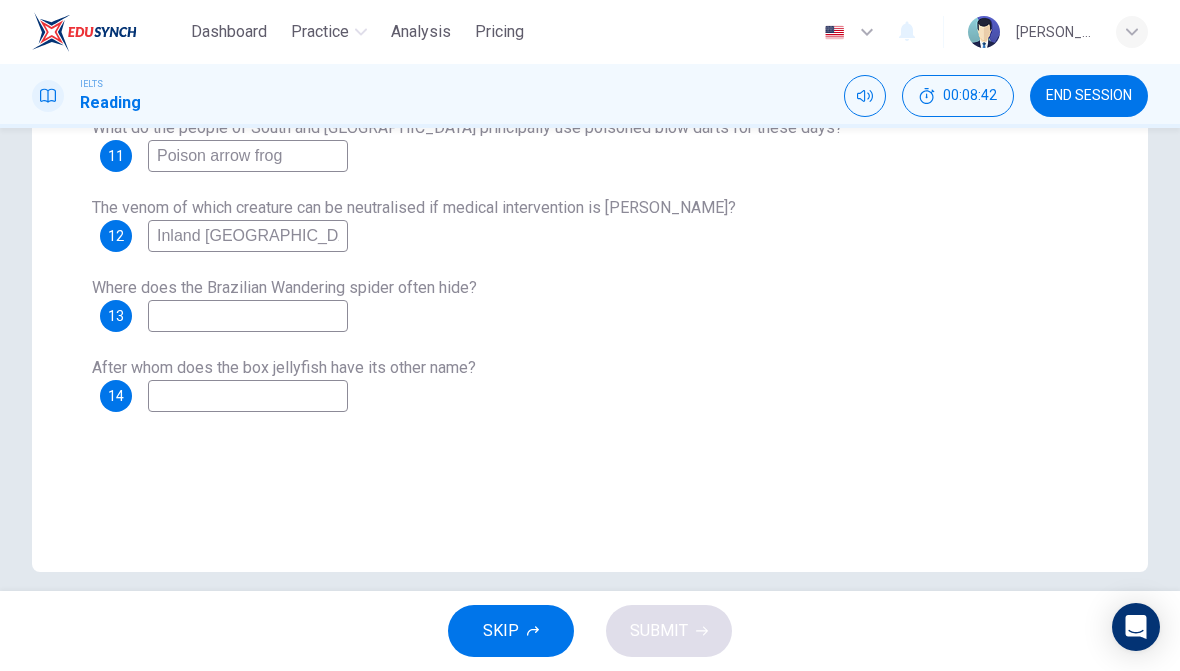 click at bounding box center [248, 316] 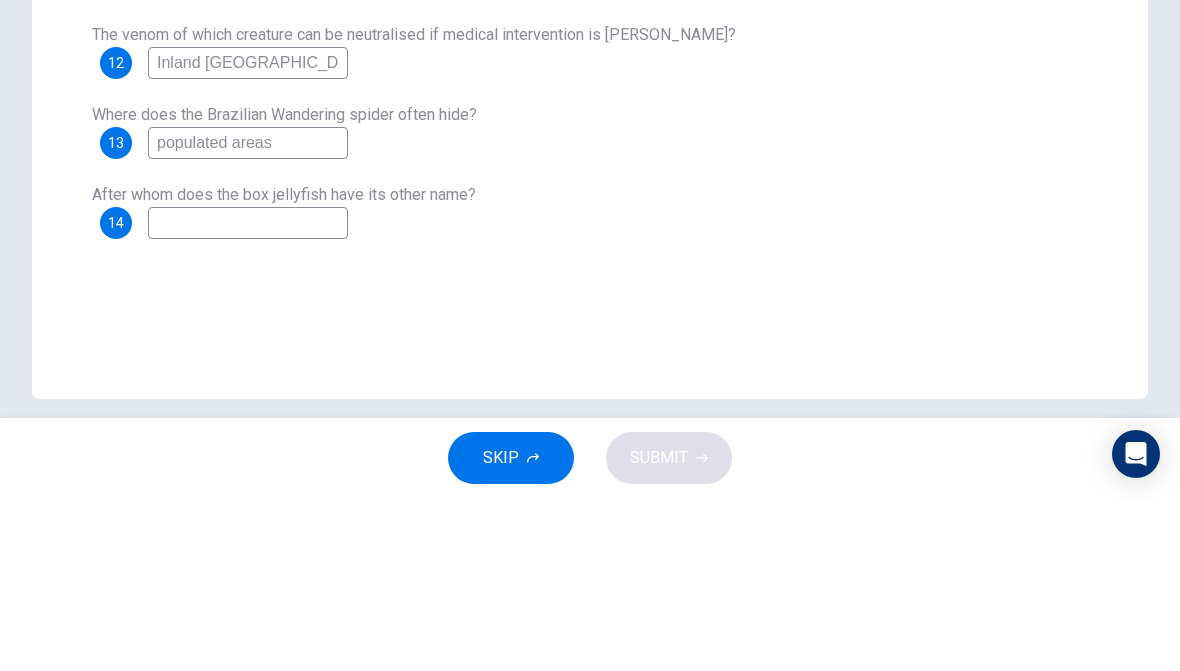 type on "populated areas" 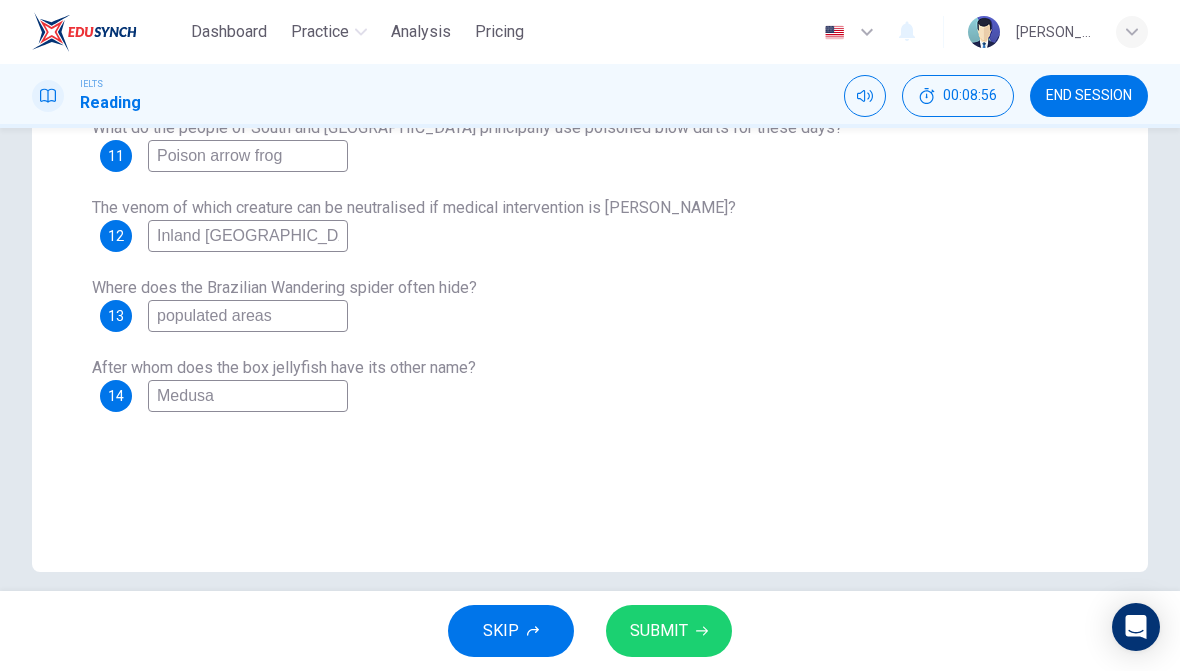 type on "Medusa" 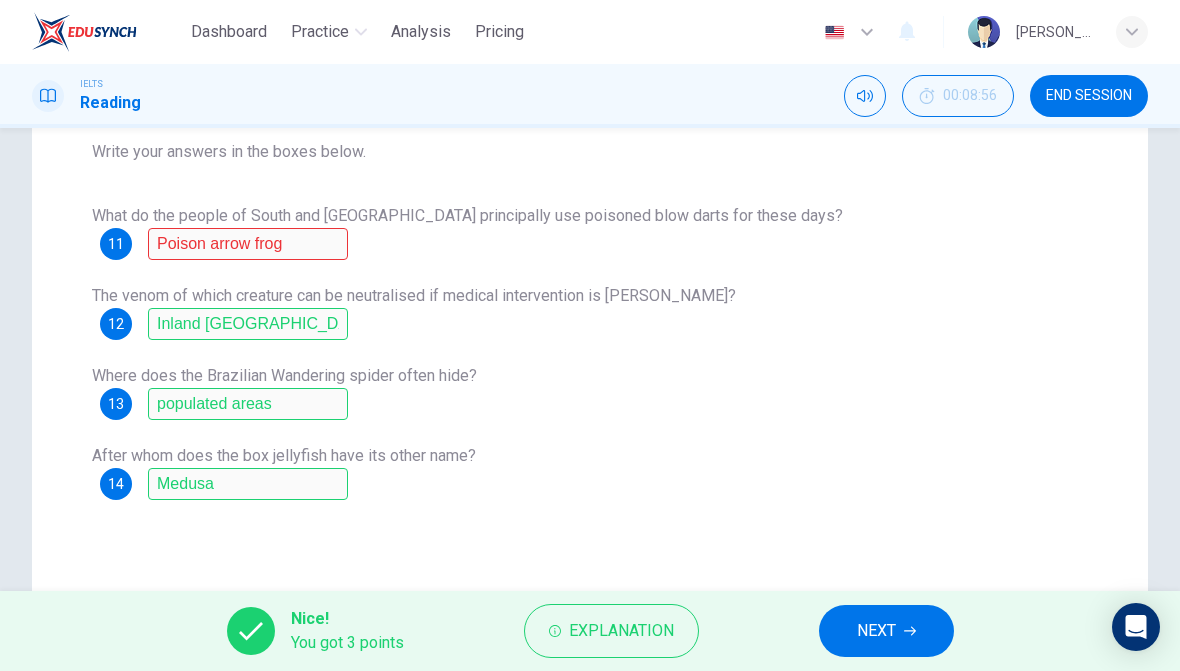 scroll, scrollTop: 318, scrollLeft: 0, axis: vertical 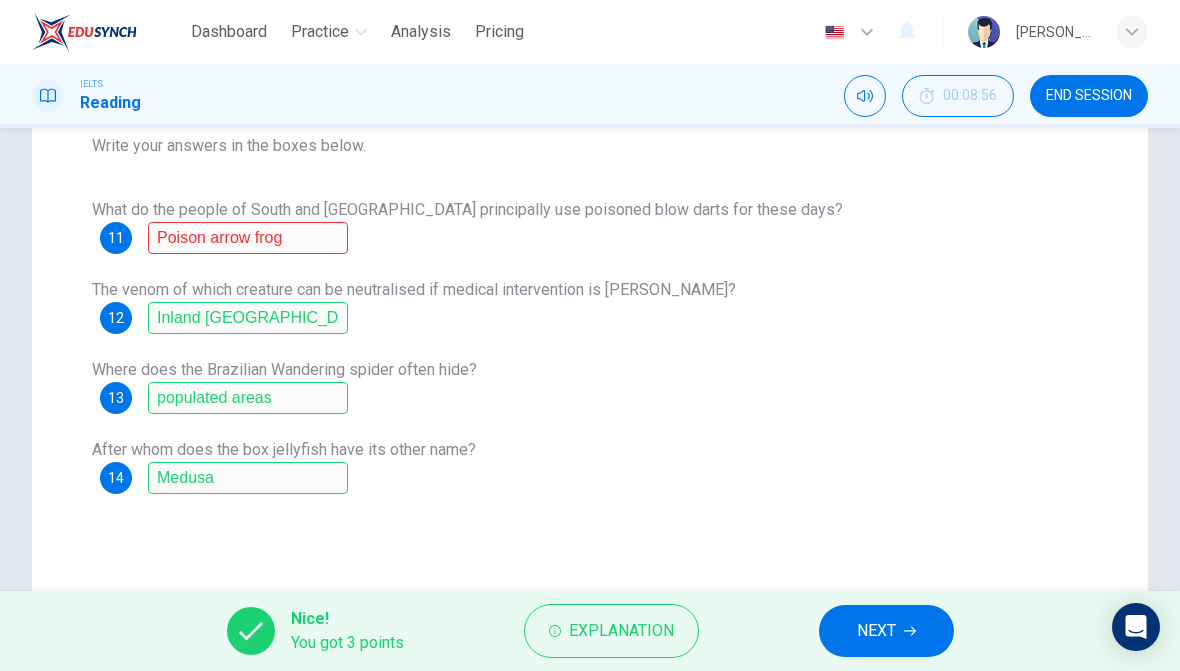 click on "What do the people of South and Central America principally use poisoned blow
darts for these days? 11 Poison arrow frog" at bounding box center (590, 226) 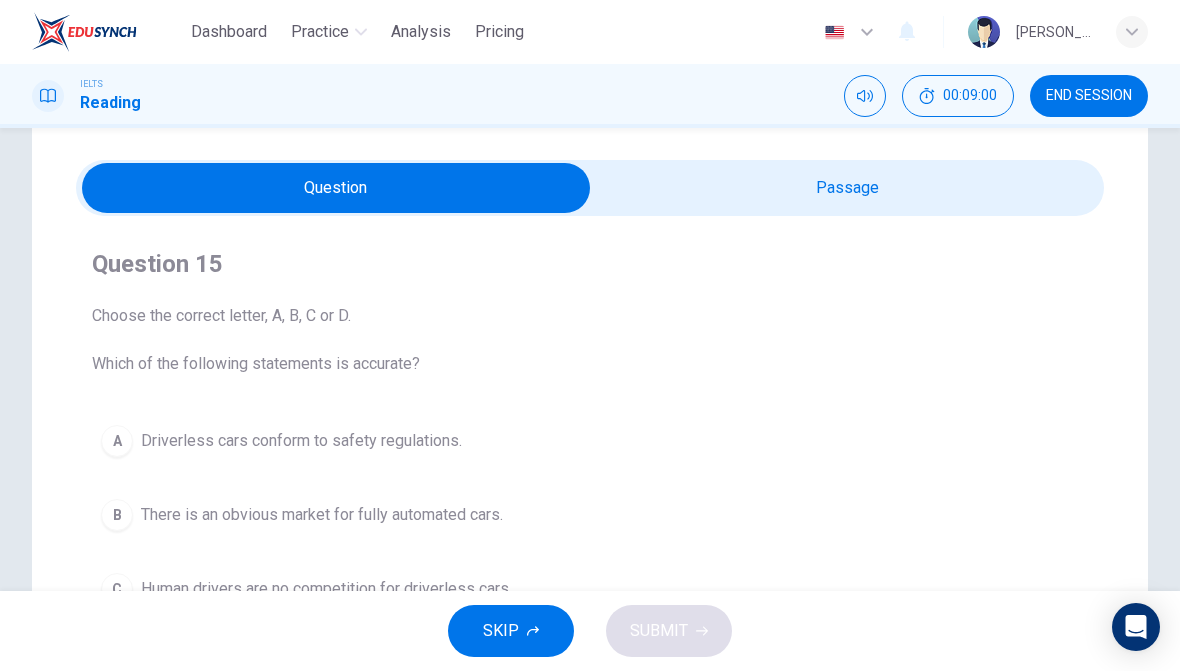 scroll, scrollTop: 51, scrollLeft: 0, axis: vertical 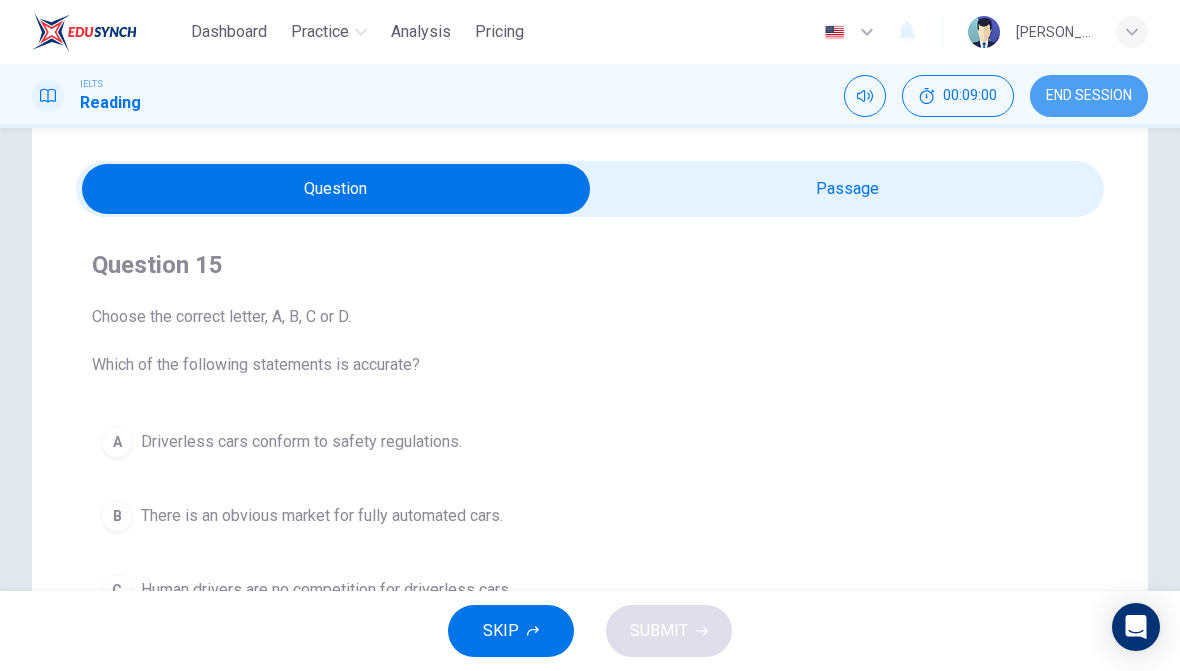 click on "END SESSION" at bounding box center [1089, 96] 